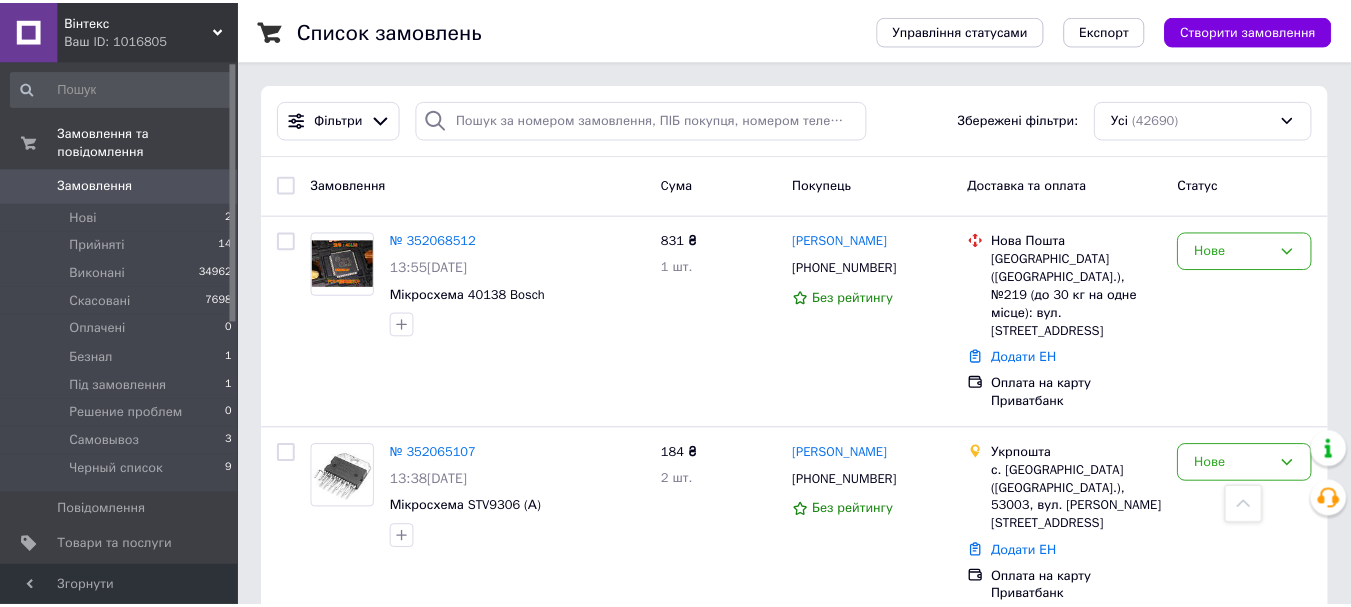 scroll, scrollTop: 900, scrollLeft: 0, axis: vertical 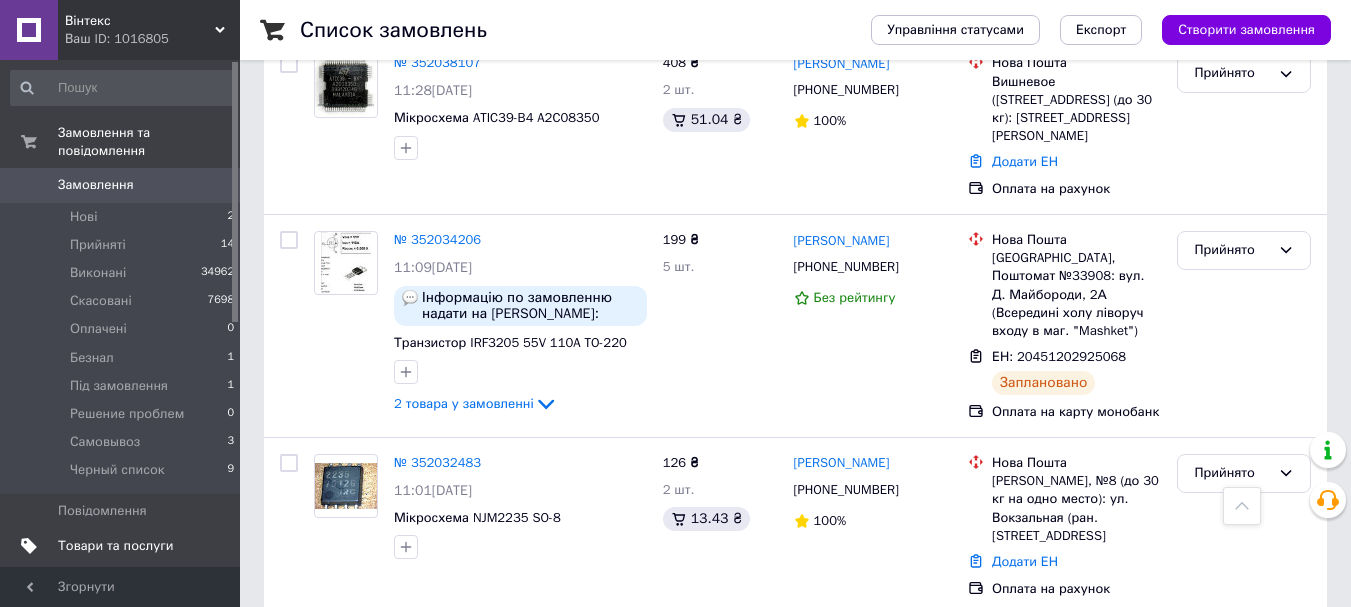 click on "Товари та послуги" at bounding box center [115, 546] 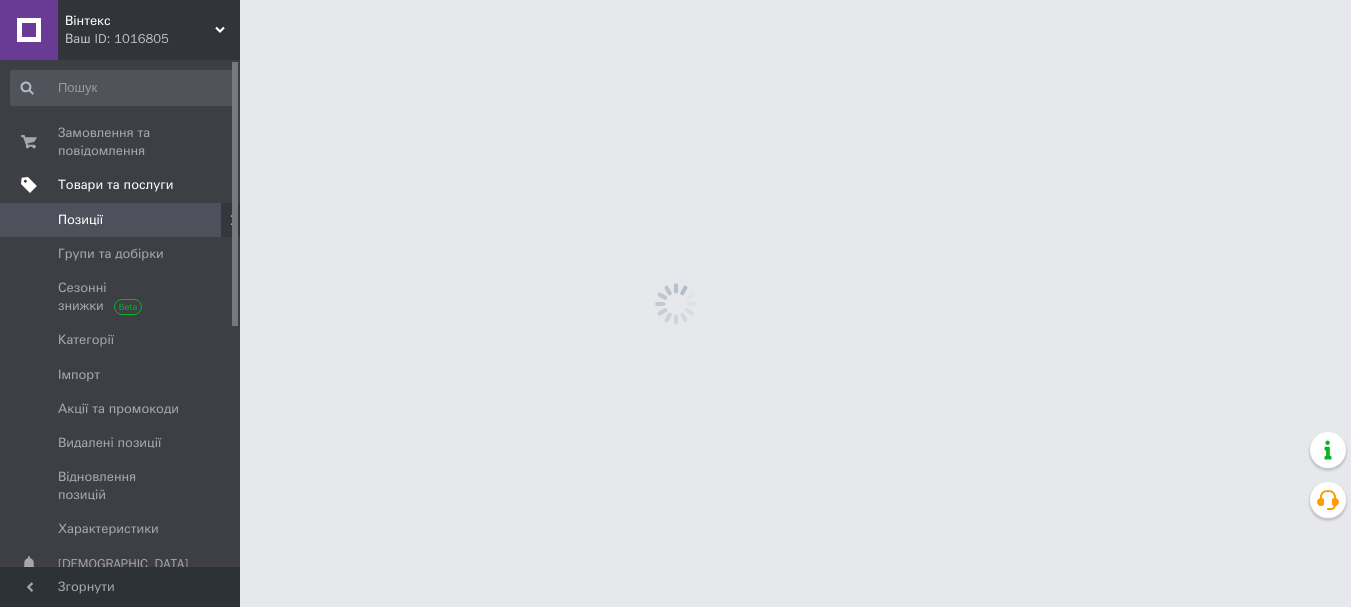 scroll, scrollTop: 0, scrollLeft: 0, axis: both 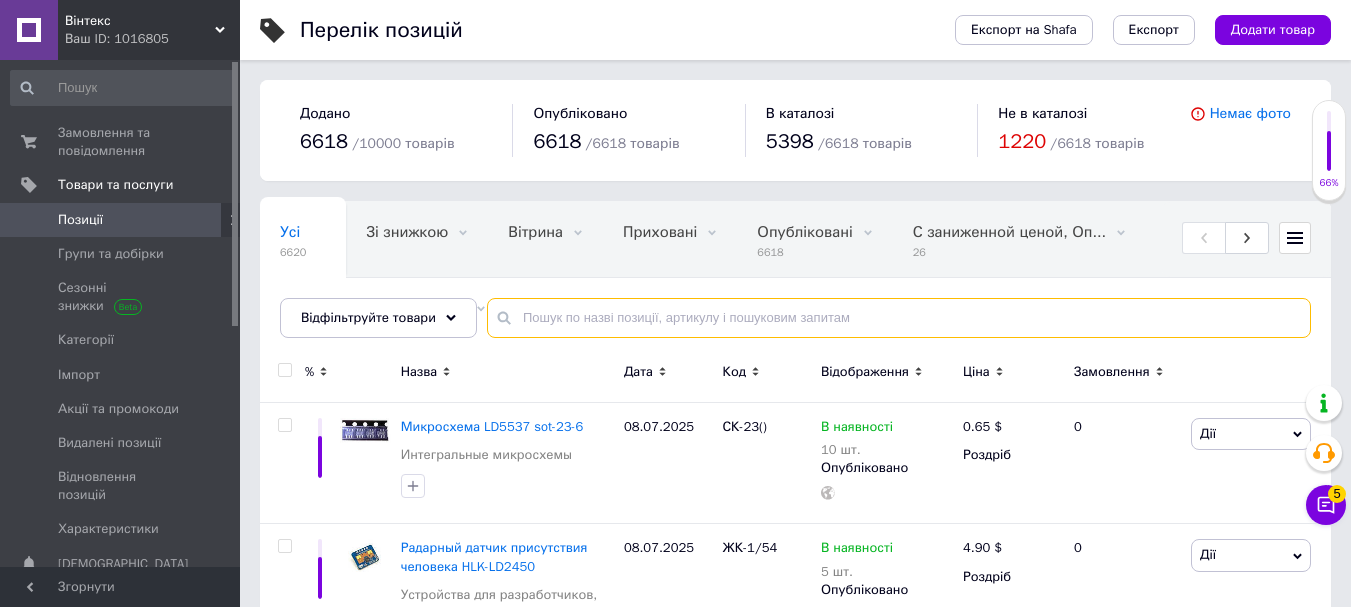 click at bounding box center (899, 318) 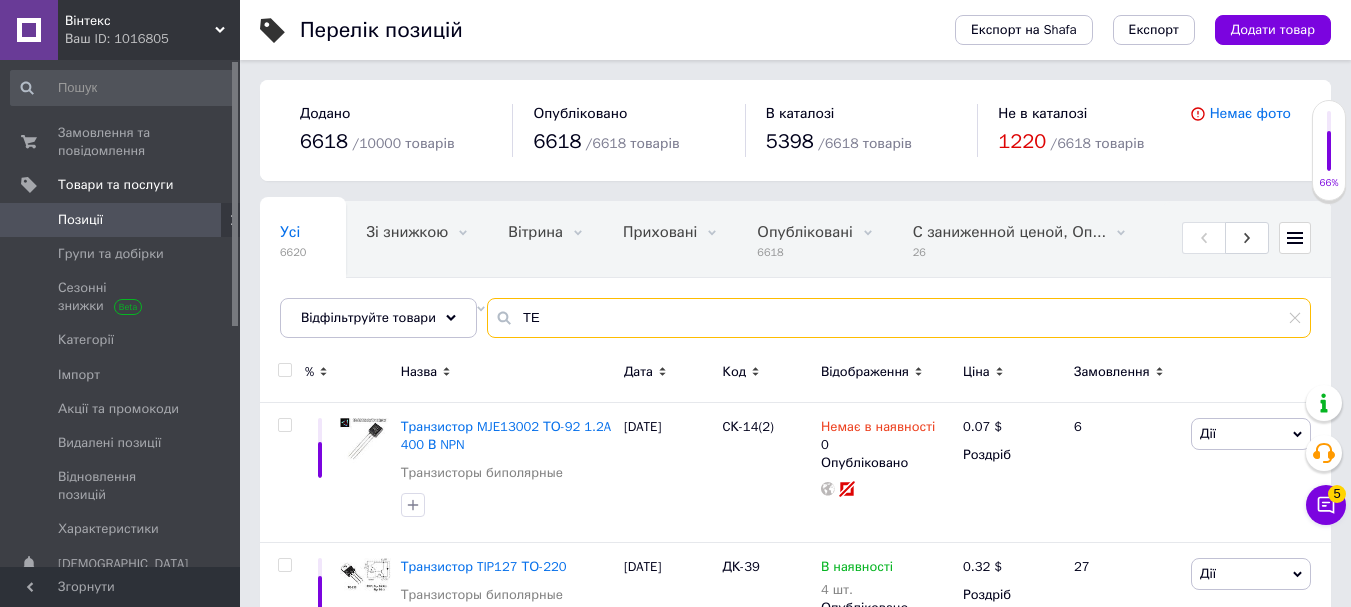 type on "Т" 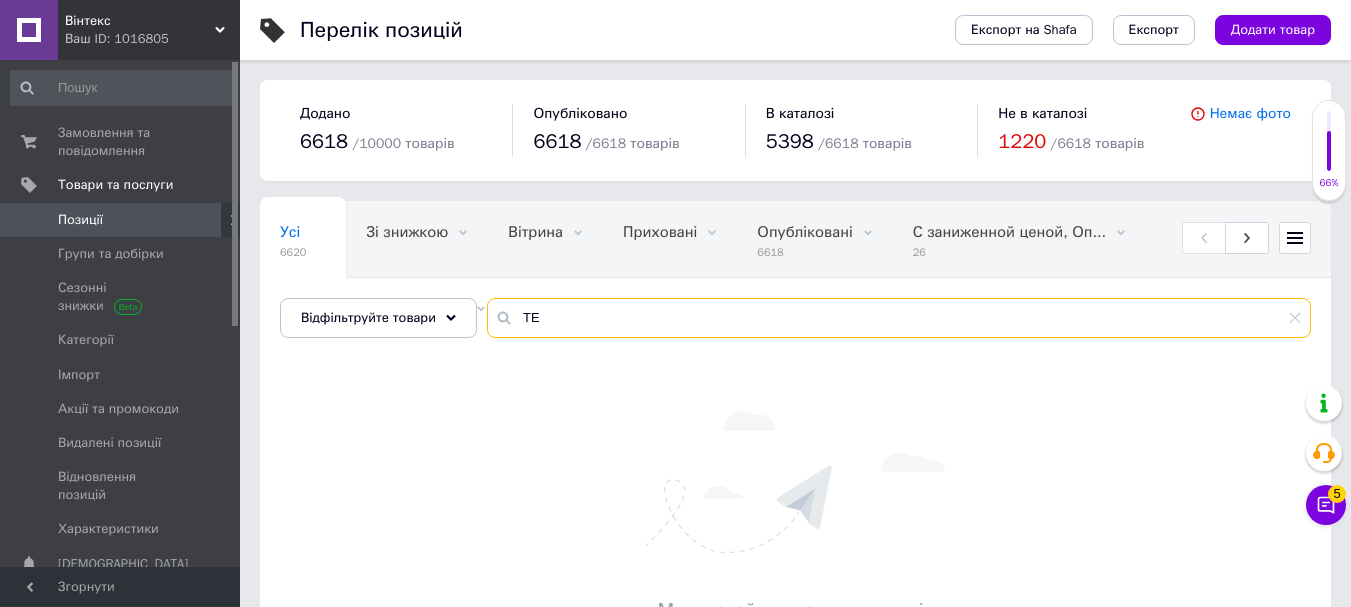 type on "Т" 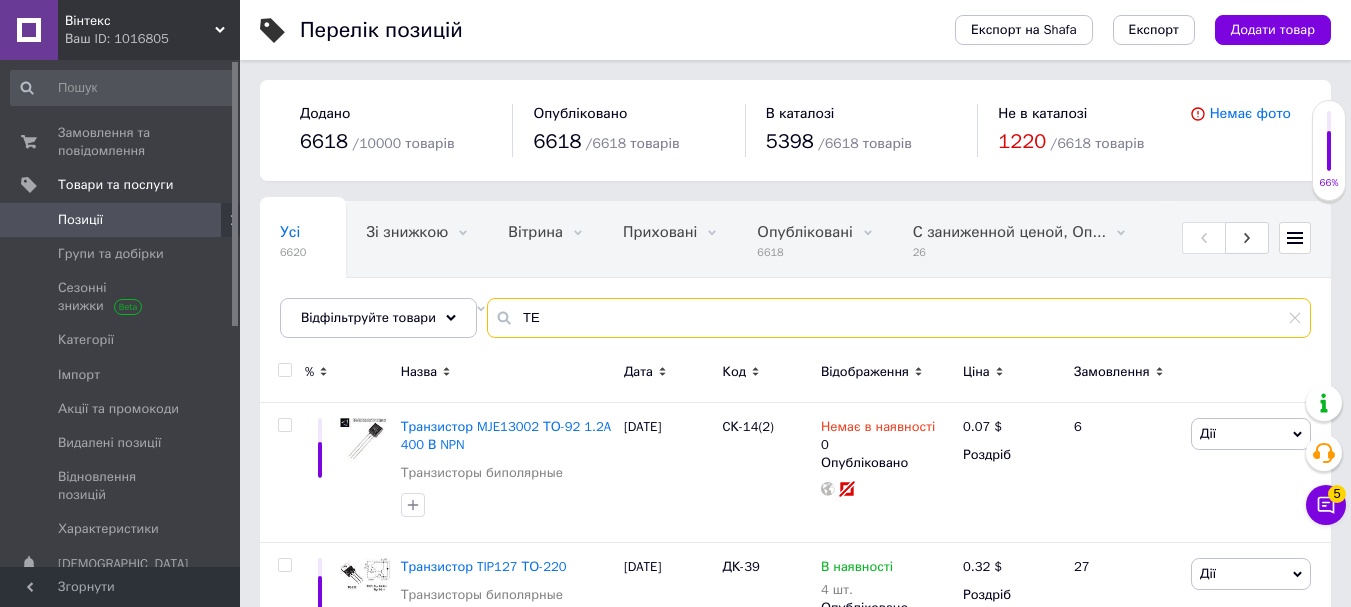 type on "Т" 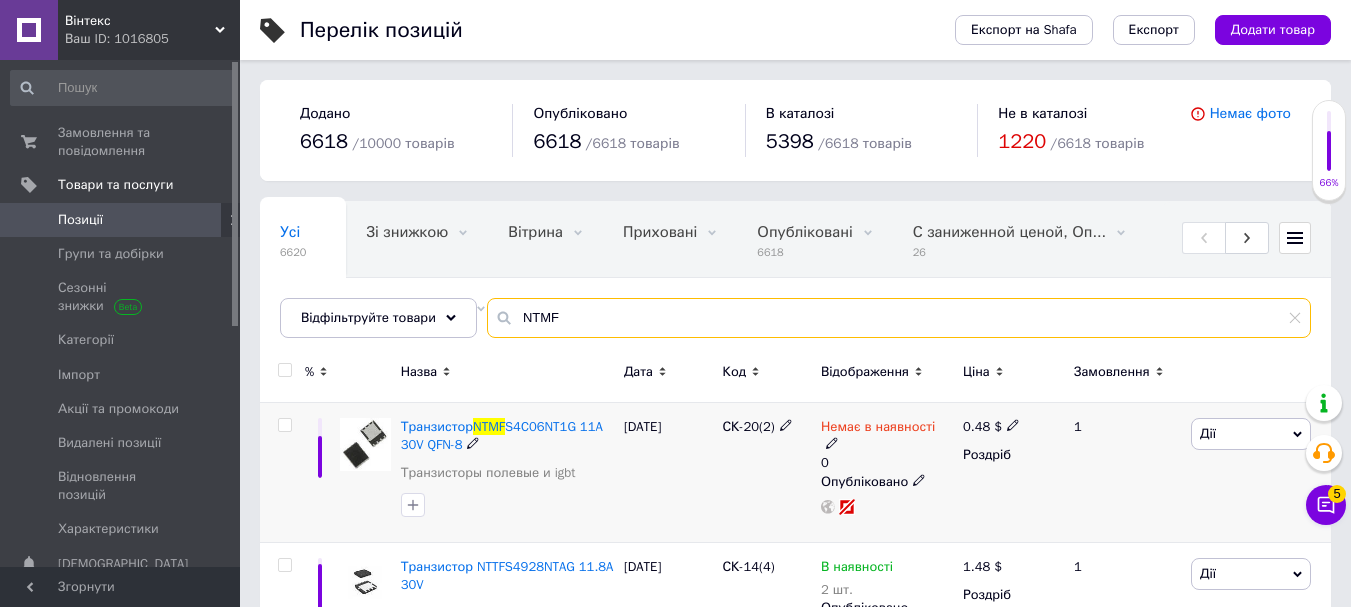 type on "NTMF" 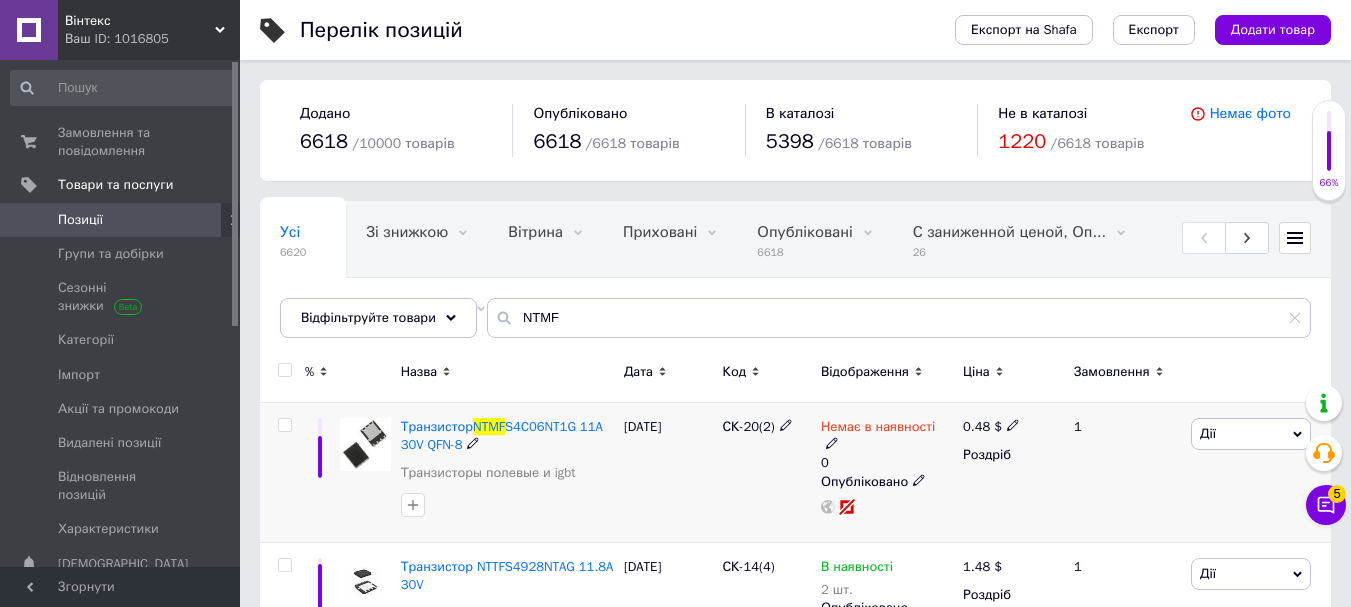 click 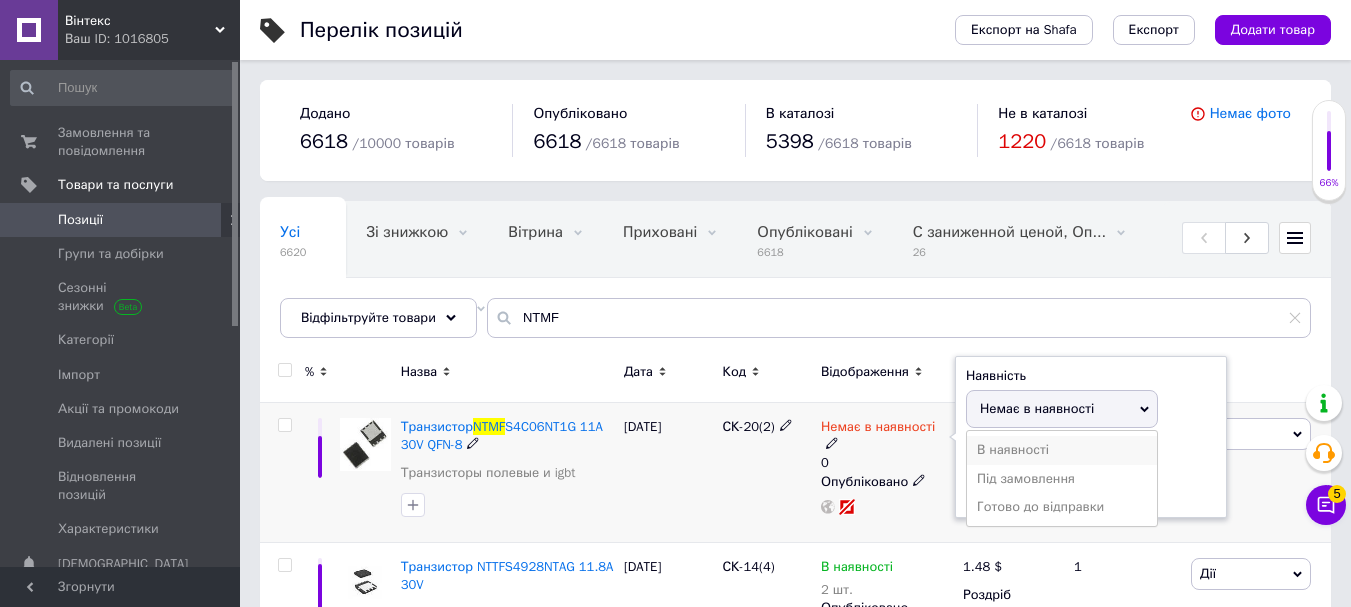 click on "В наявності" at bounding box center [1062, 450] 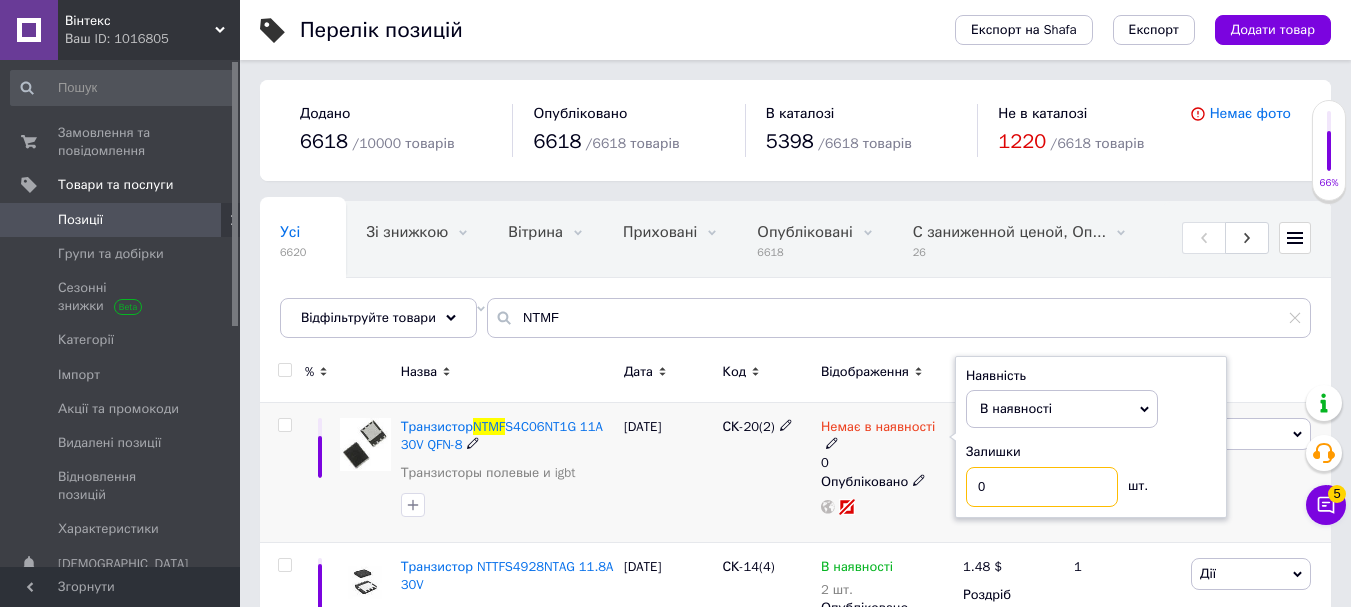 click on "0" at bounding box center [1042, 487] 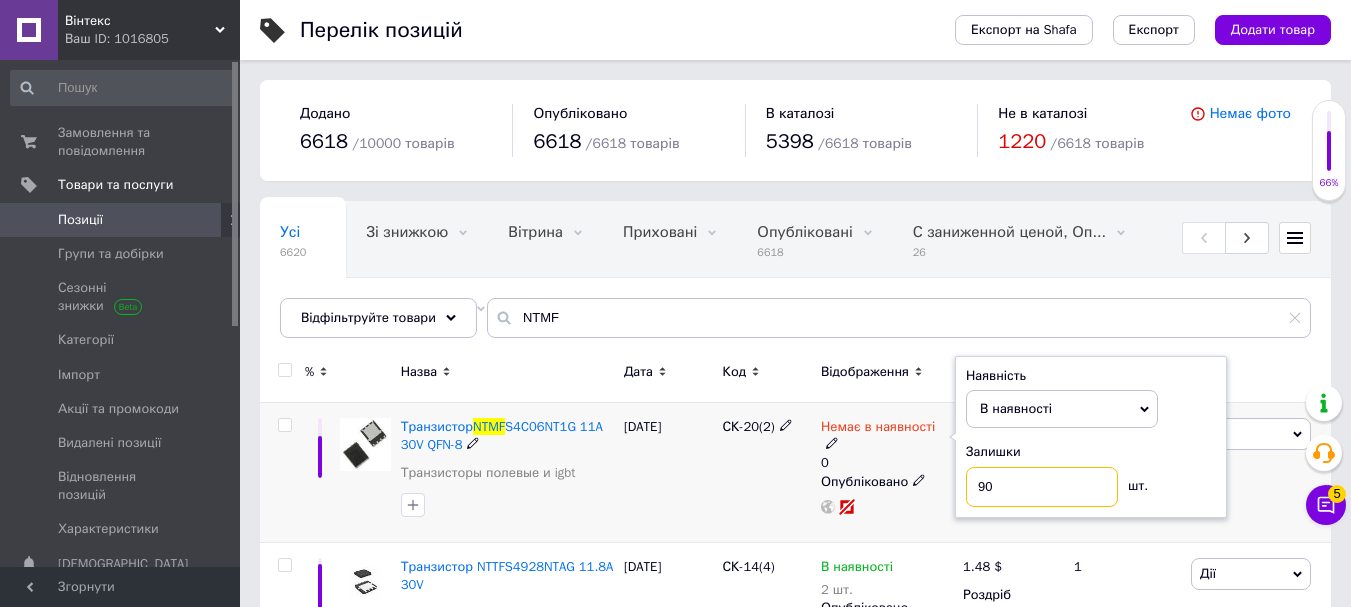 type on "90" 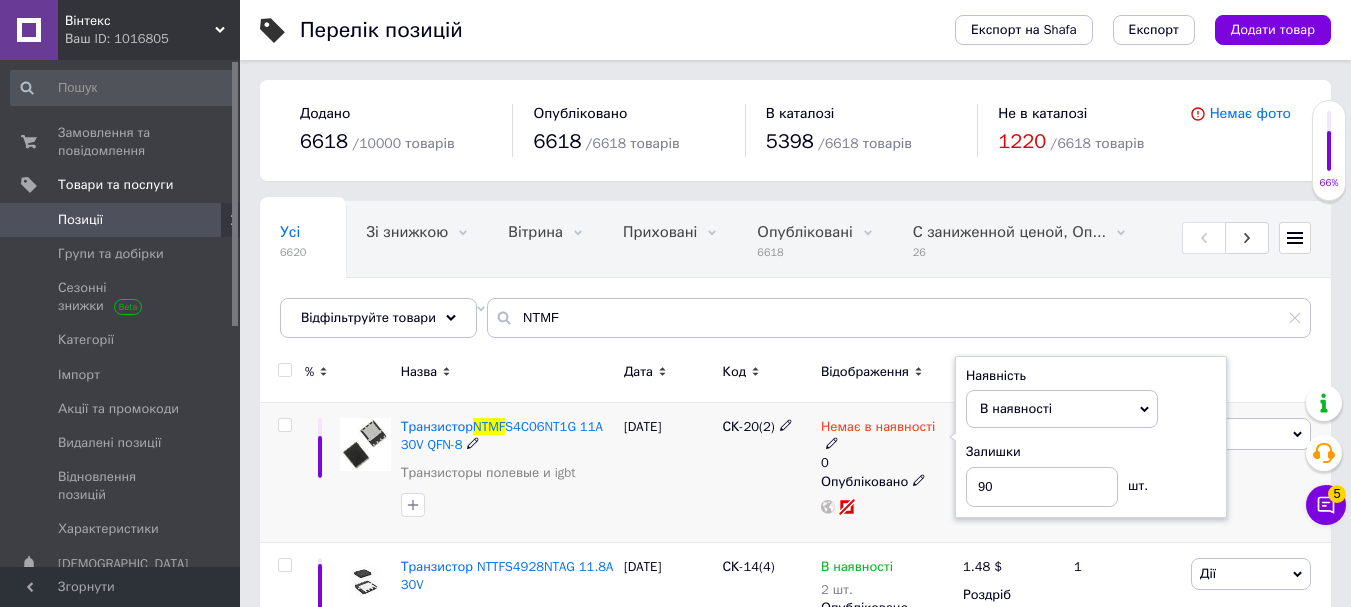 click at bounding box center (887, 507) 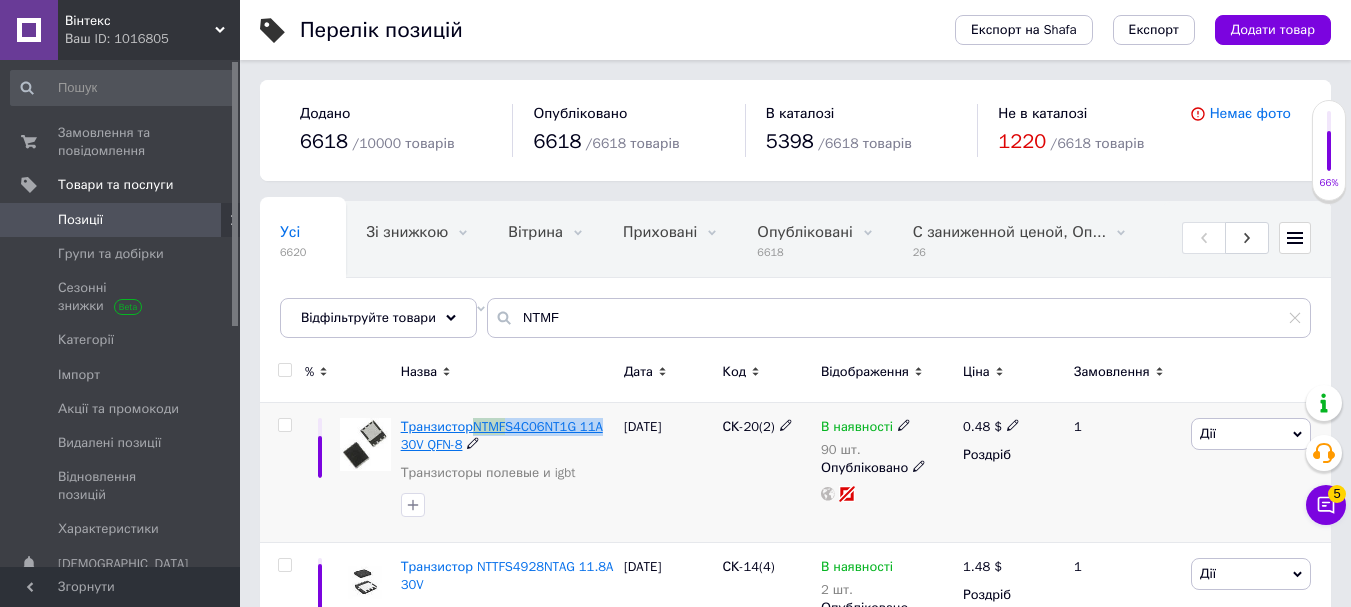 drag, startPoint x: 614, startPoint y: 425, endPoint x: 476, endPoint y: 422, distance: 138.03261 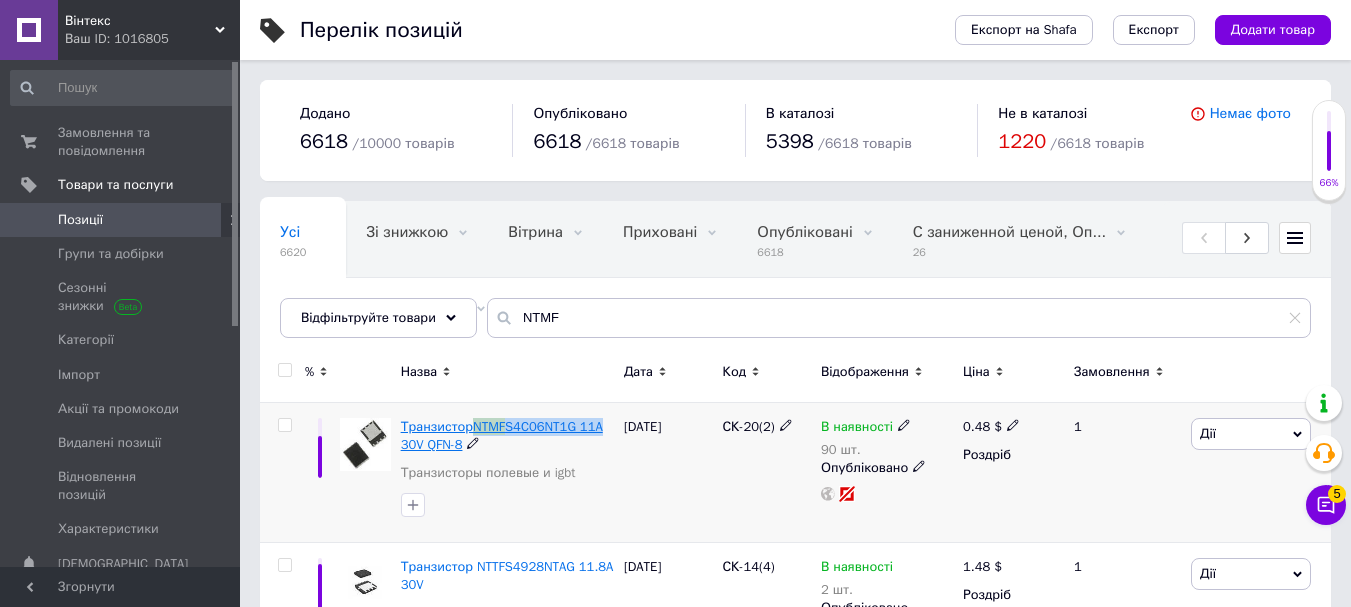 click on "Транзистор  NTMF S4C06NT1G 11A 30V QFN-8 Транзисторы полевые и igbt" at bounding box center (507, 473) 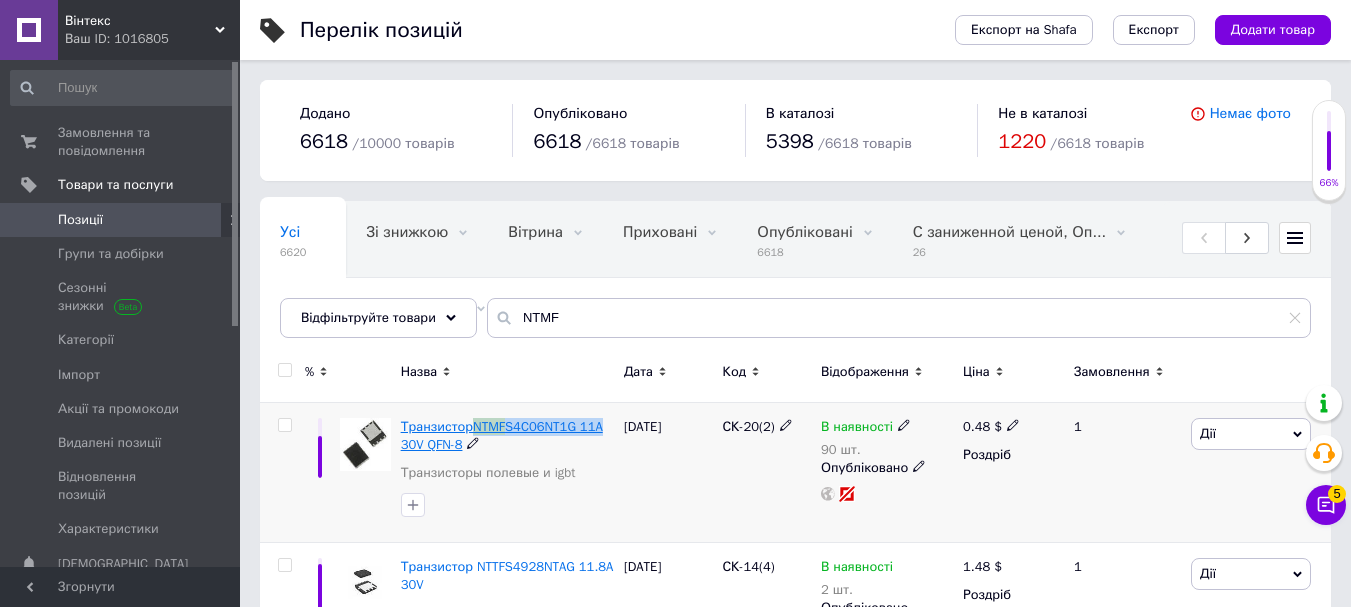 copy on "NTMF S4C06NT1G 11A" 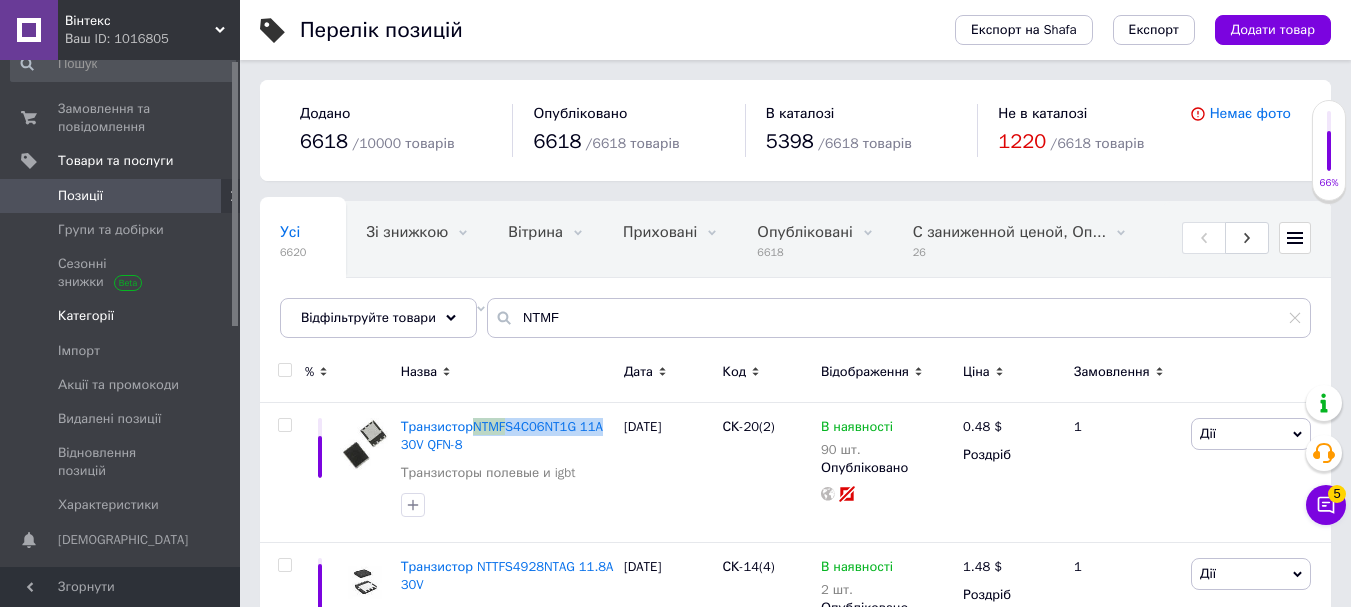 scroll, scrollTop: 0, scrollLeft: 0, axis: both 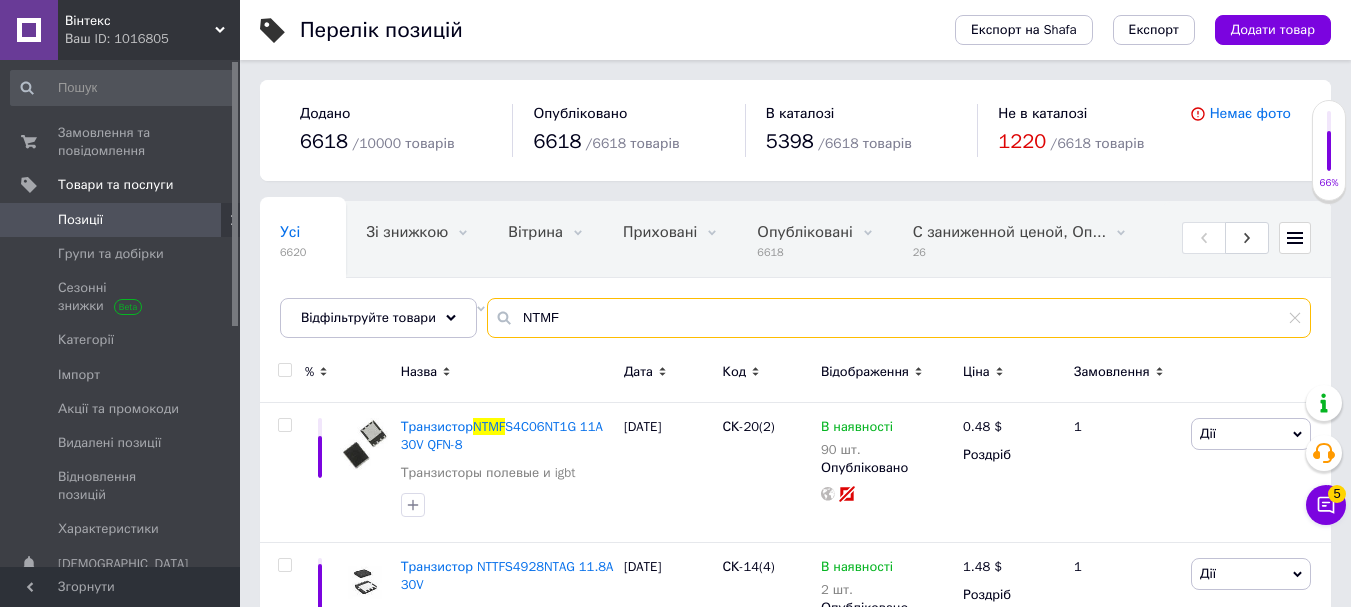 click on "NTMF" at bounding box center (899, 318) 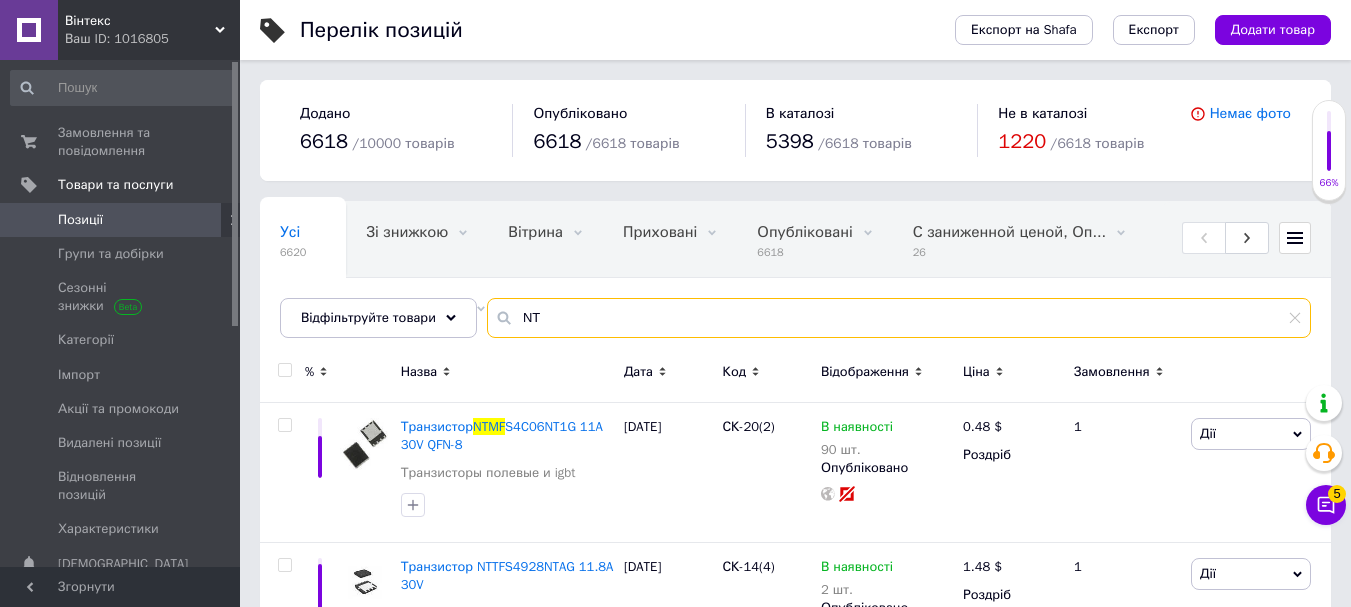 type on "N" 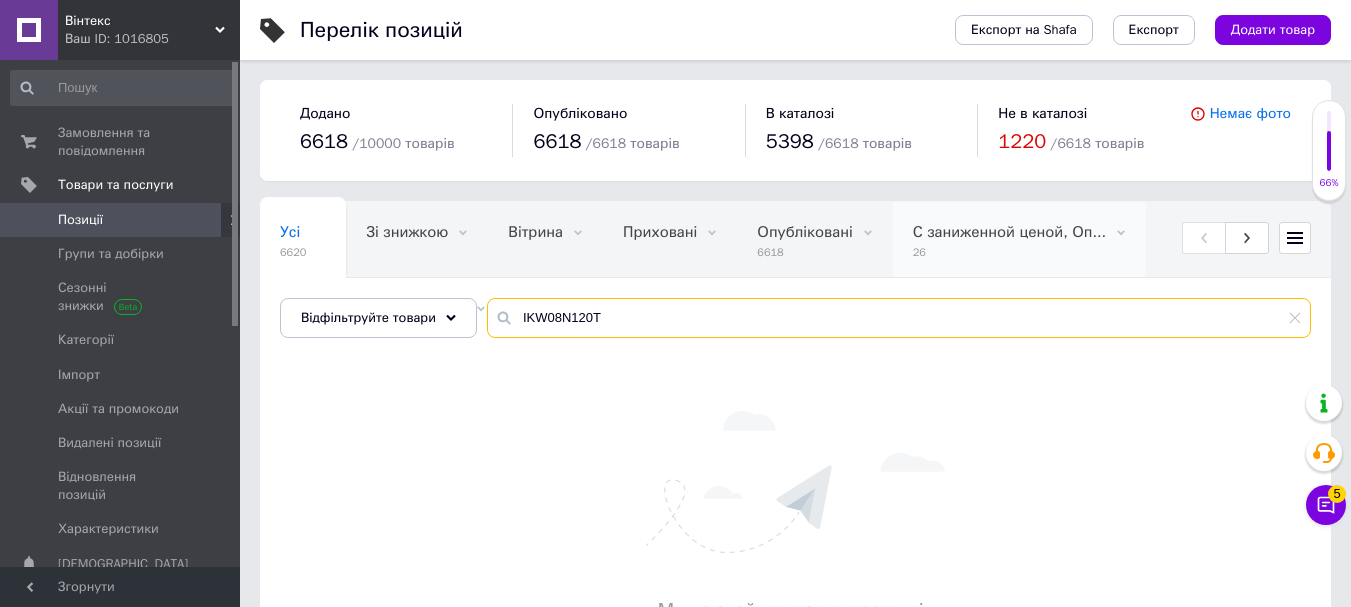 scroll, scrollTop: 6, scrollLeft: 0, axis: vertical 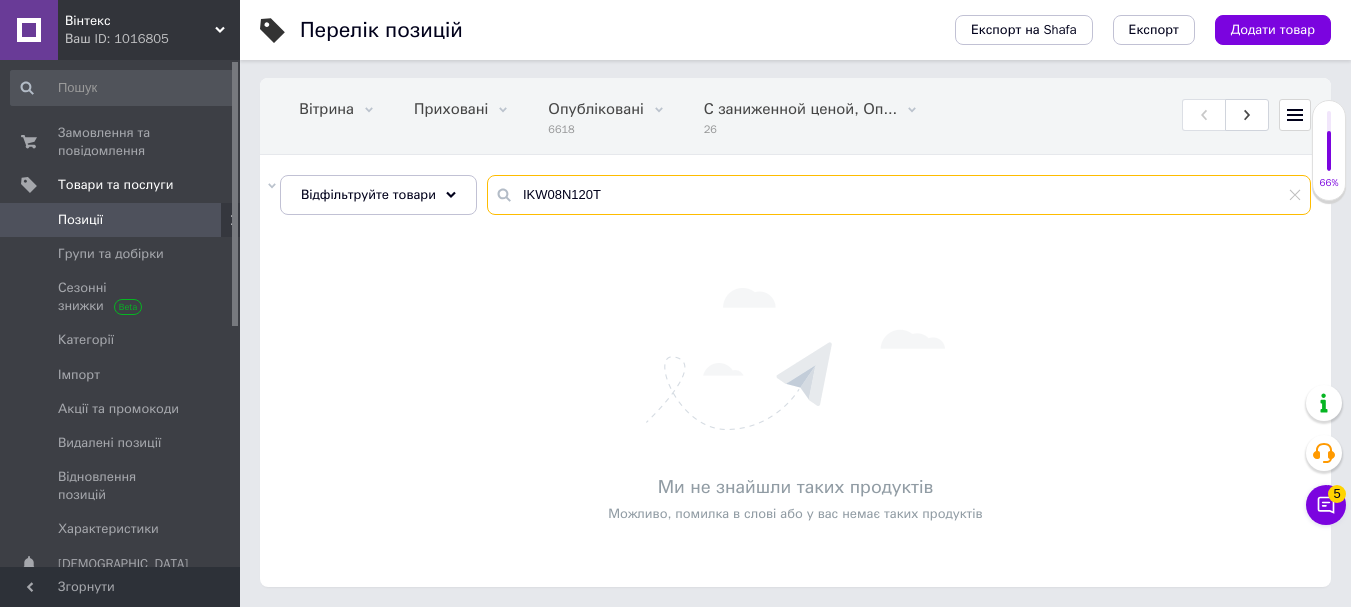 drag, startPoint x: 606, startPoint y: 188, endPoint x: 502, endPoint y: 198, distance: 104.47966 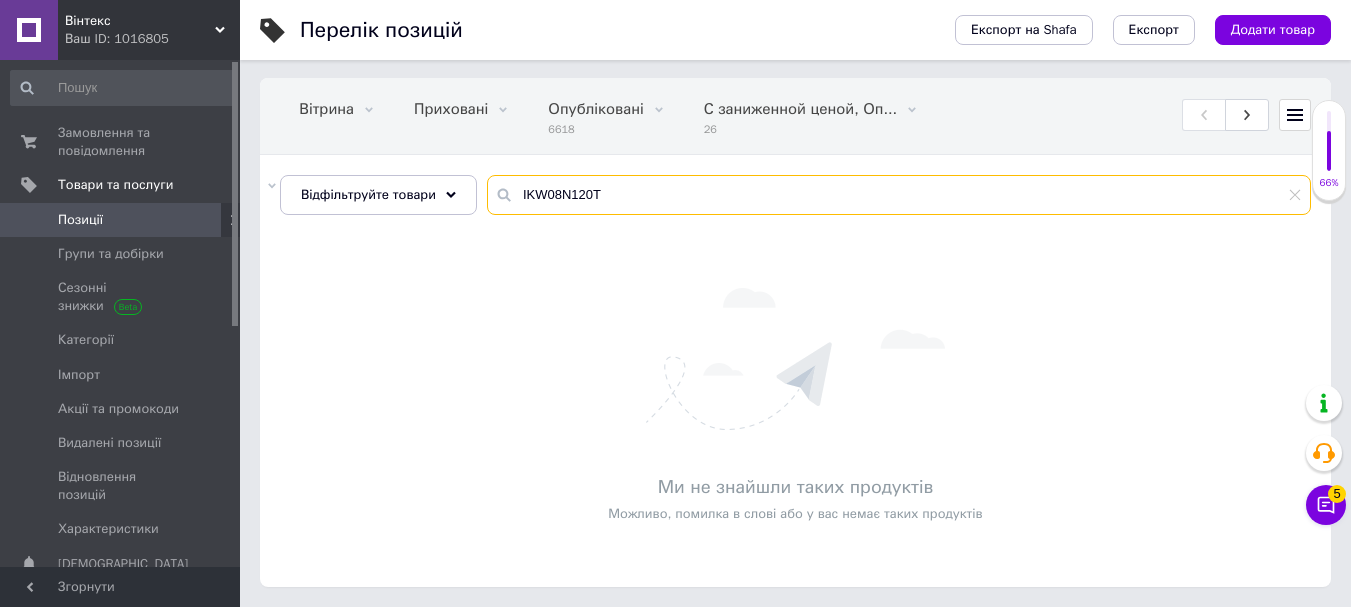 type on "IKW08N120T" 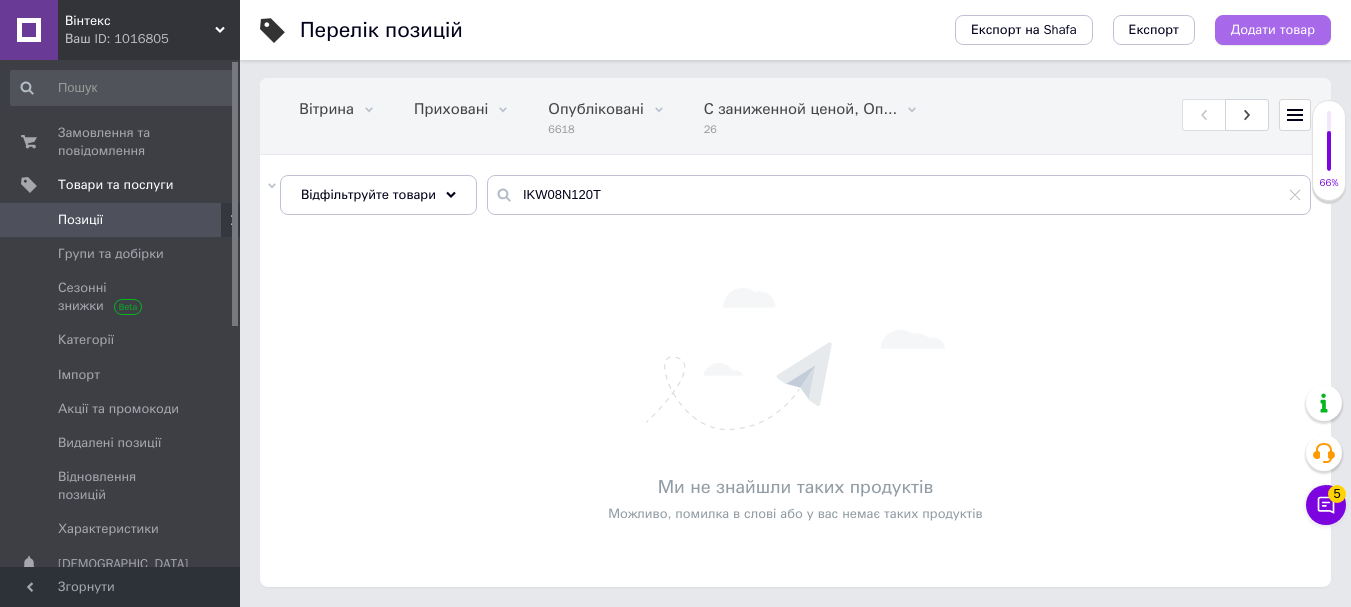 click on "Додати товар" at bounding box center [1273, 30] 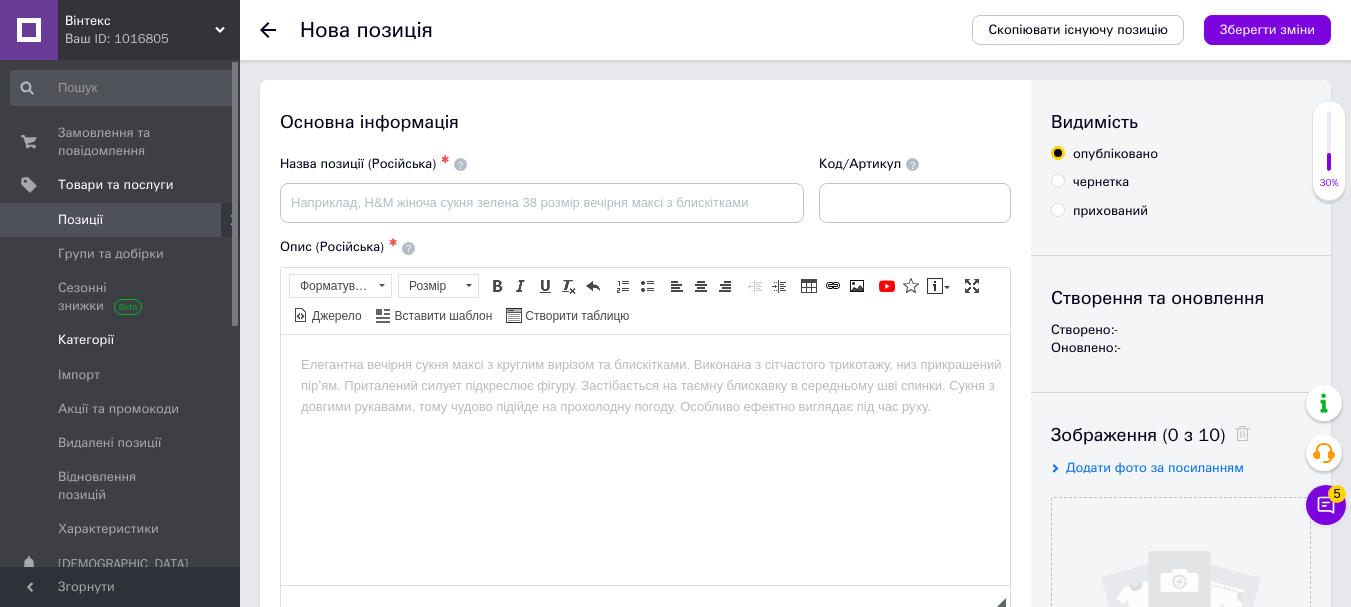 scroll, scrollTop: 0, scrollLeft: 0, axis: both 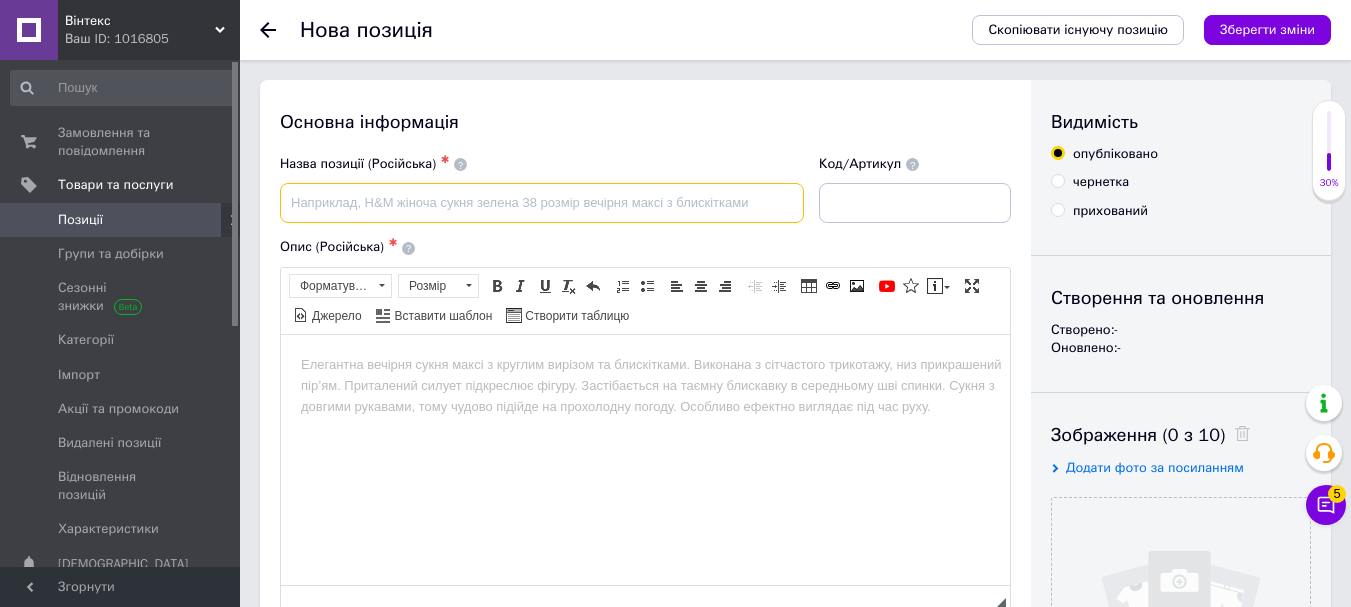 click at bounding box center (542, 203) 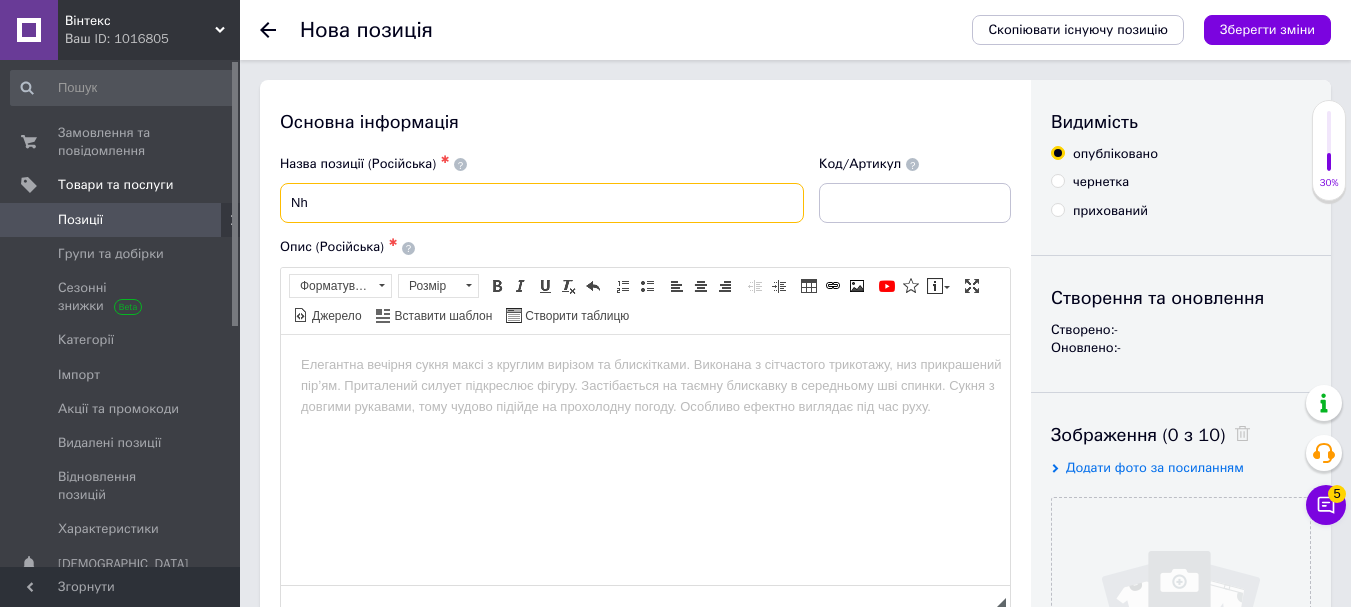 type on "N" 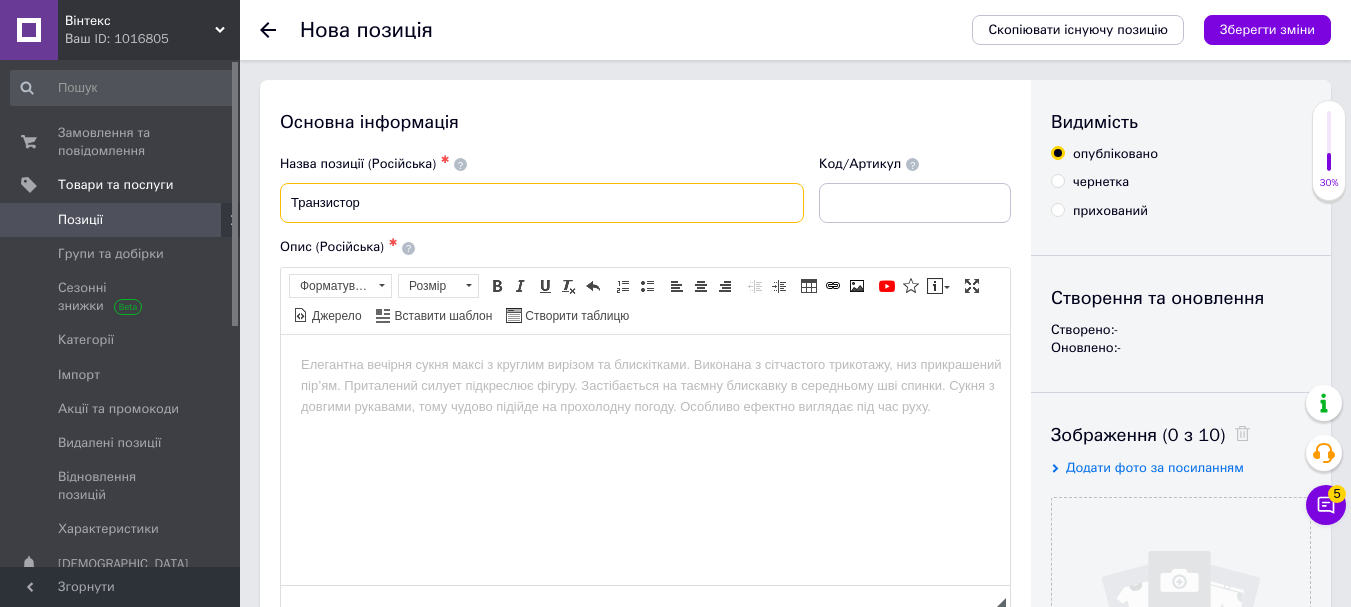 paste on "IKW08N120T" 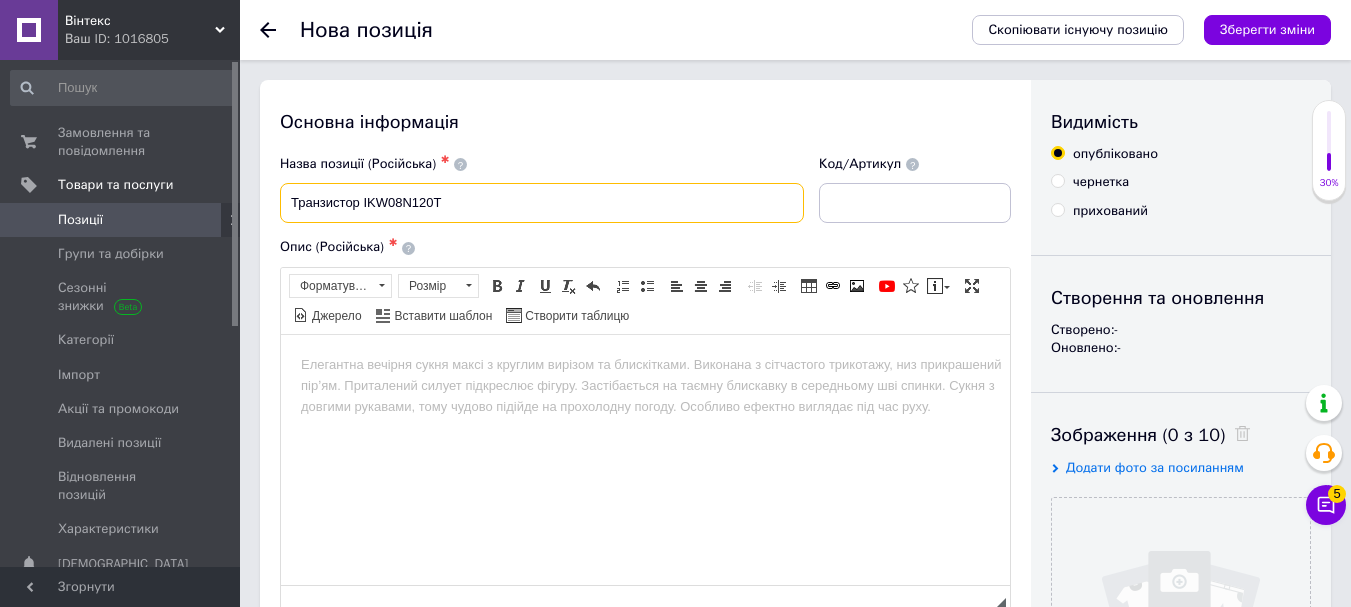 type on "Транзистор IKW08N120T" 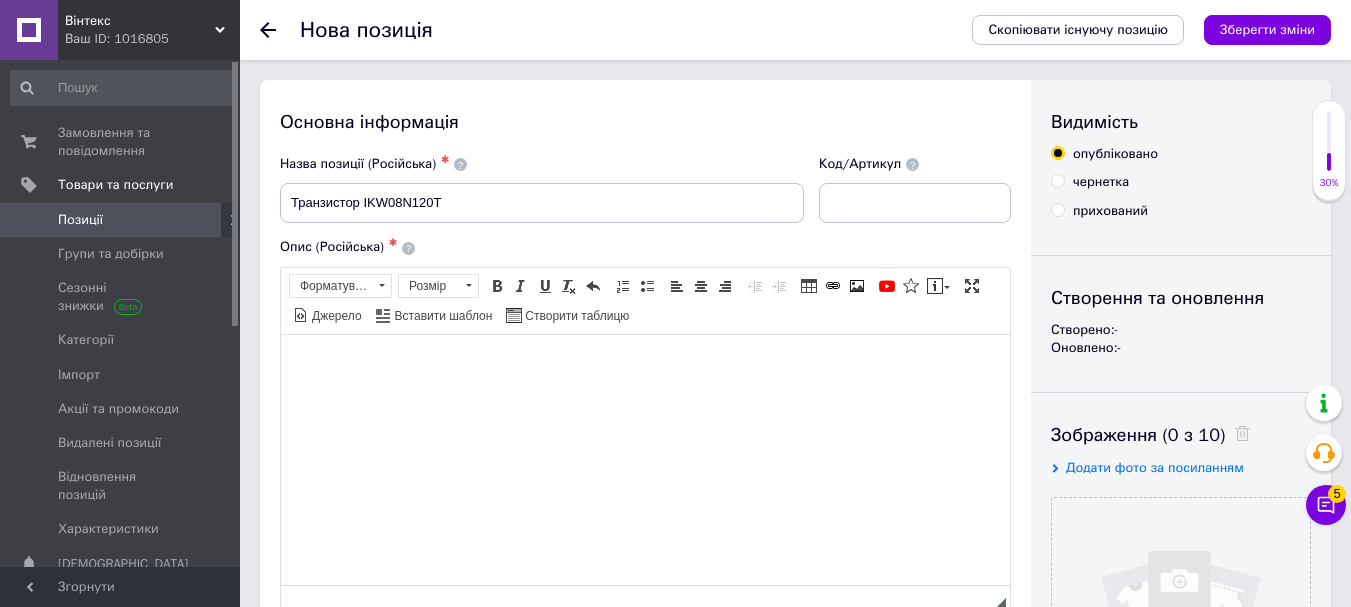 click at bounding box center [645, 364] 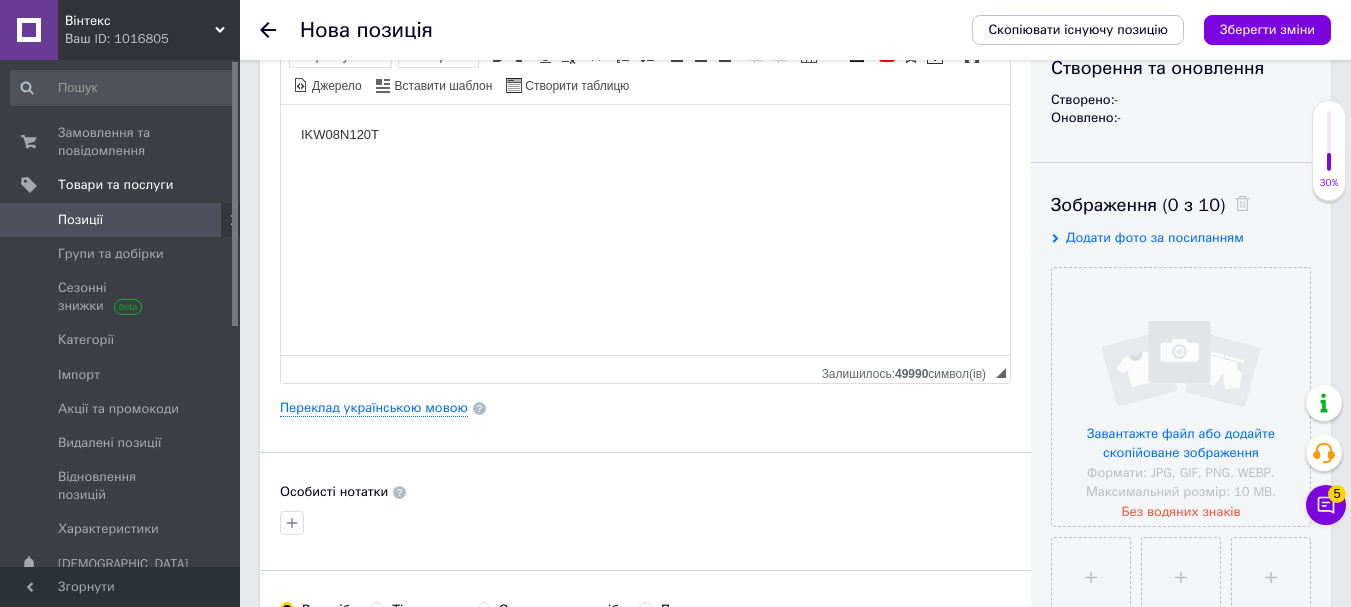 scroll, scrollTop: 500, scrollLeft: 0, axis: vertical 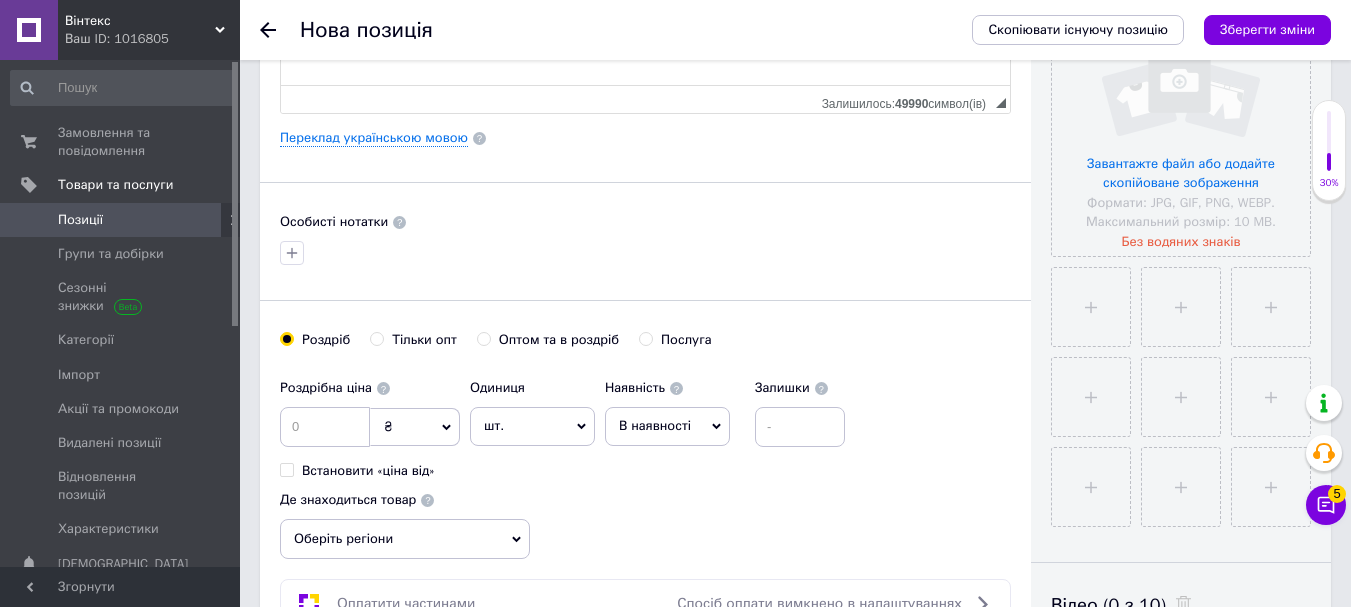 click on "₴" at bounding box center [415, 427] 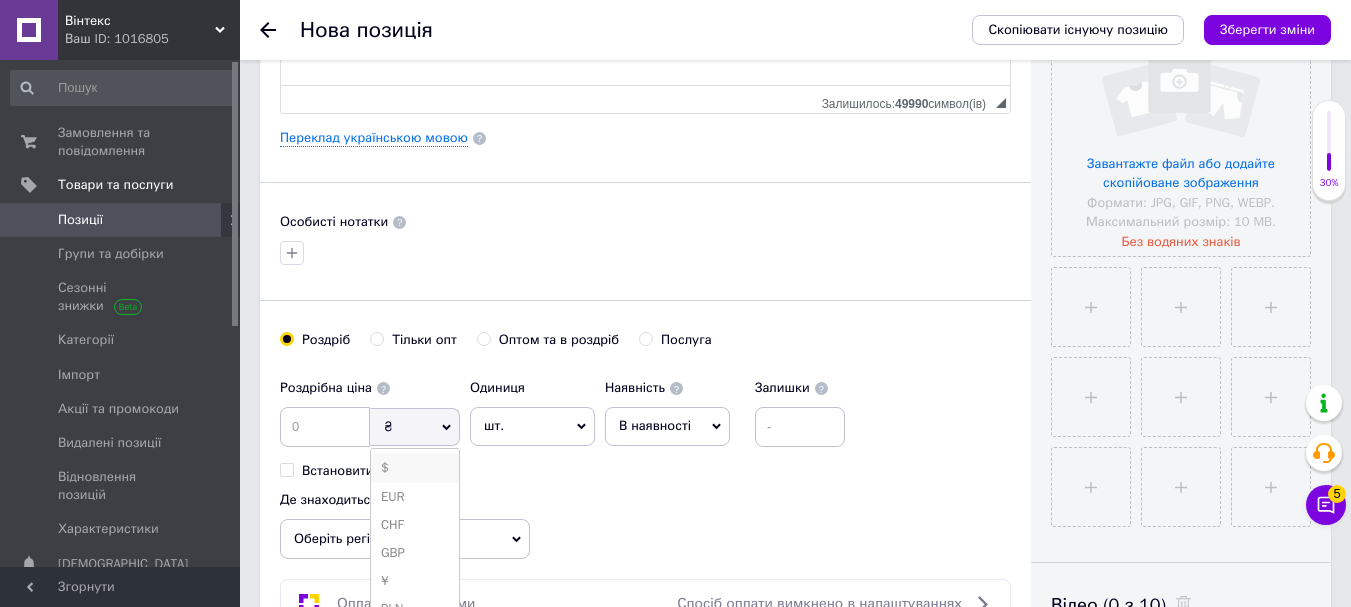 click on "$" at bounding box center [415, 468] 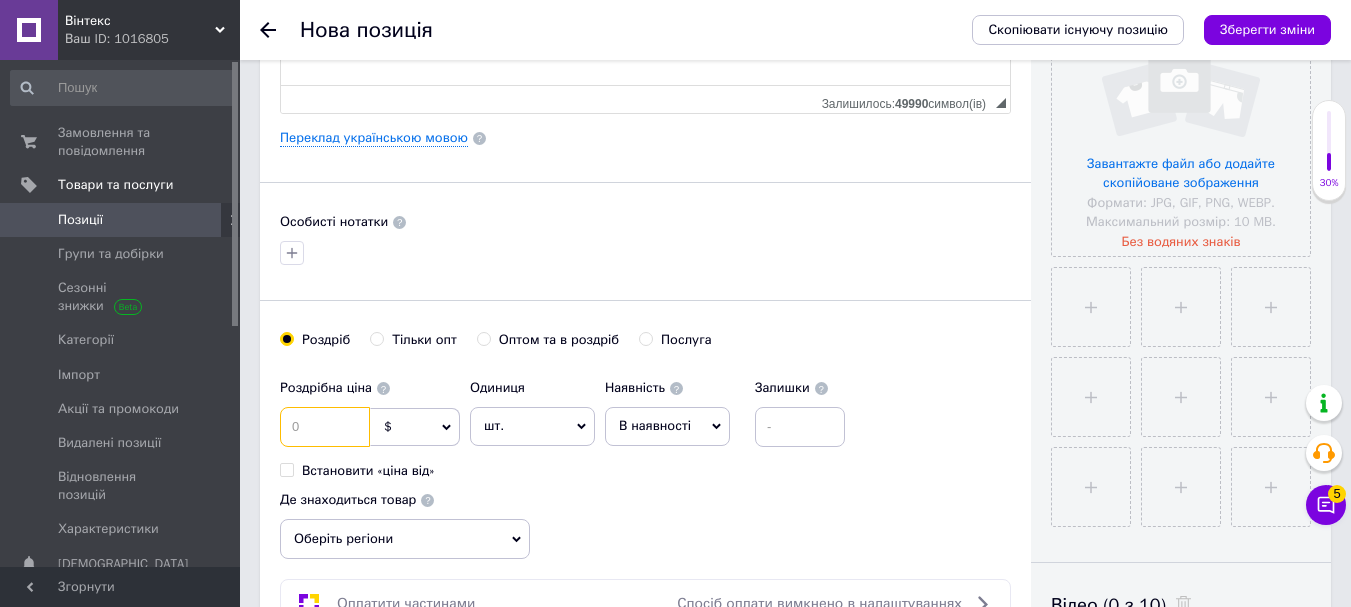 click at bounding box center [325, 427] 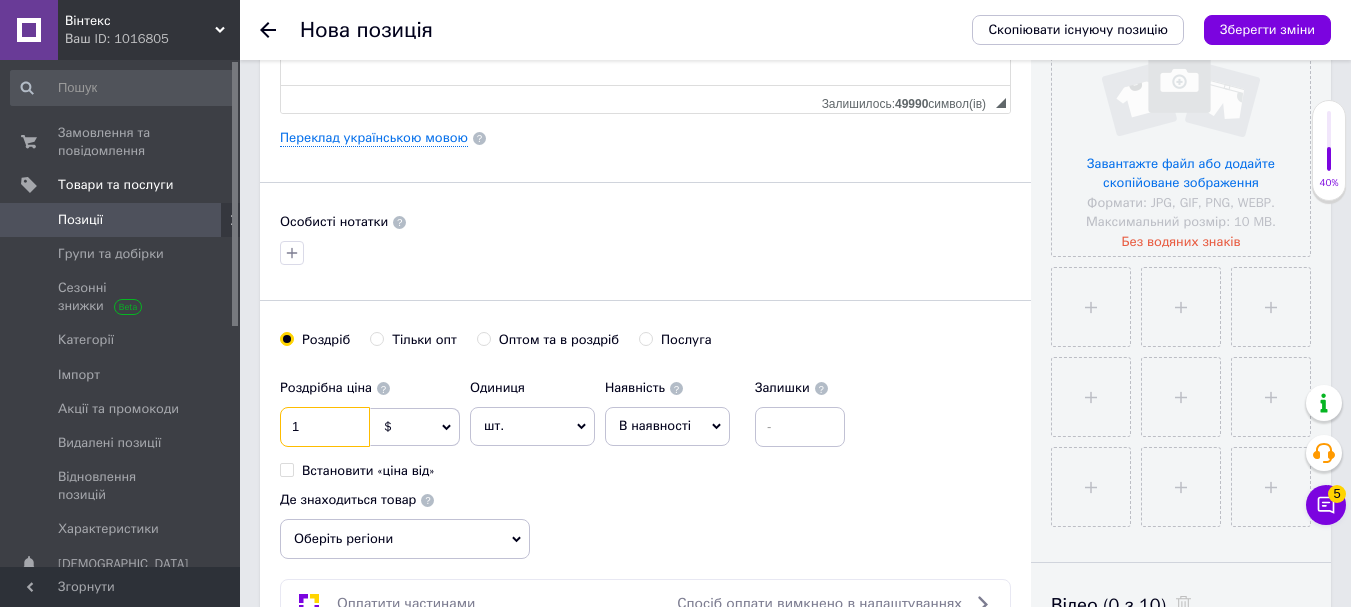 type on "1" 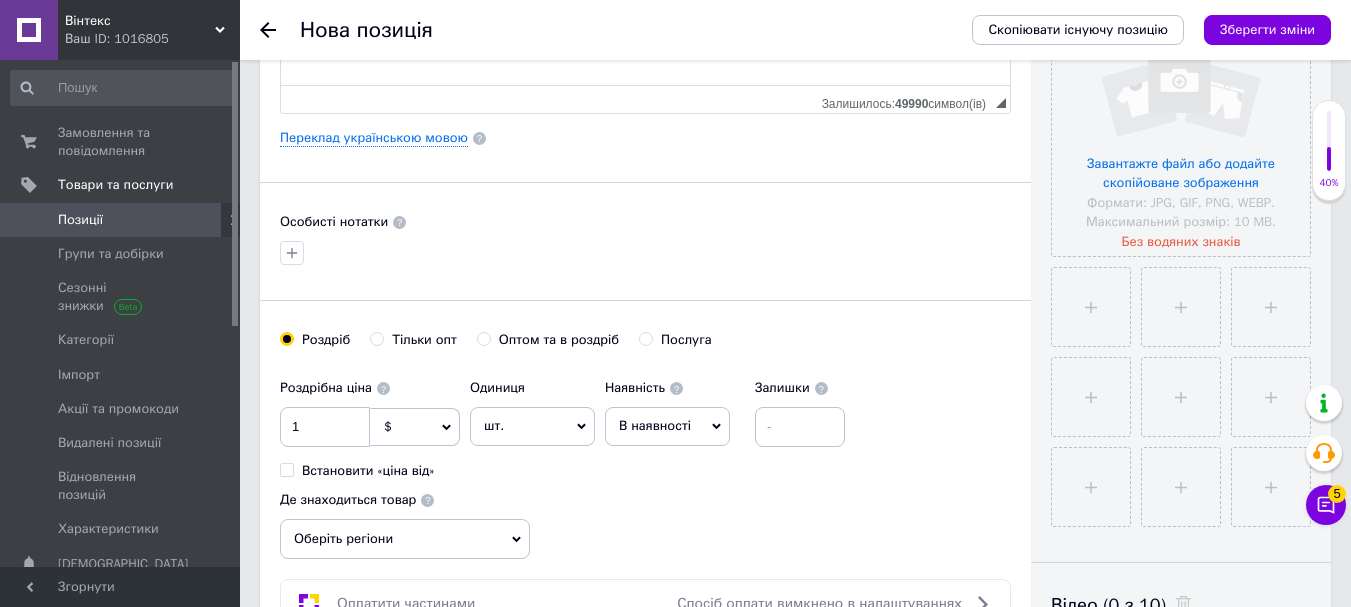 click on "Оберіть регіони" at bounding box center (405, 539) 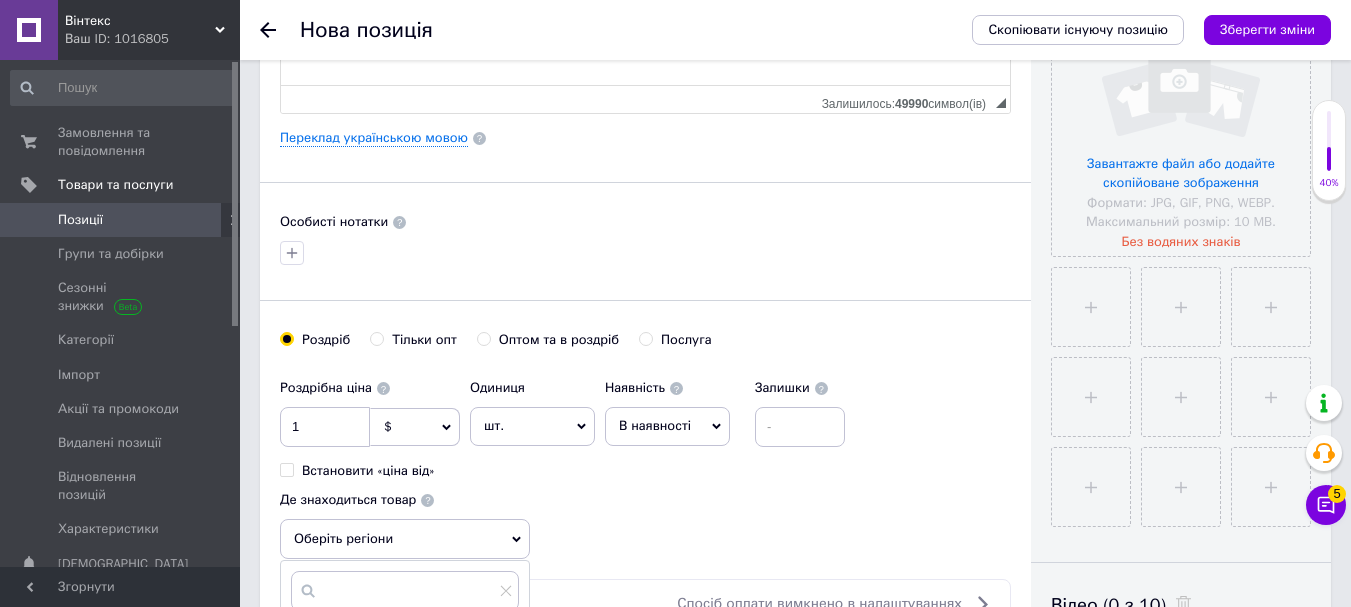 scroll, scrollTop: 800, scrollLeft: 0, axis: vertical 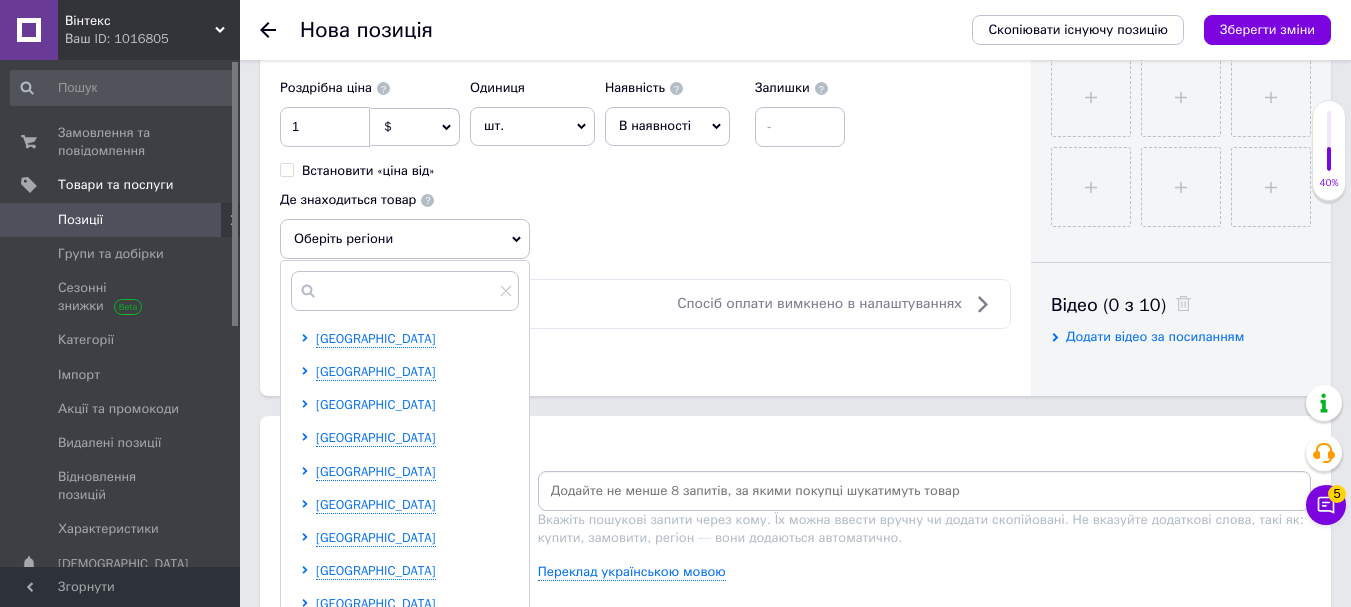 click on "[GEOGRAPHIC_DATA]" at bounding box center [376, 404] 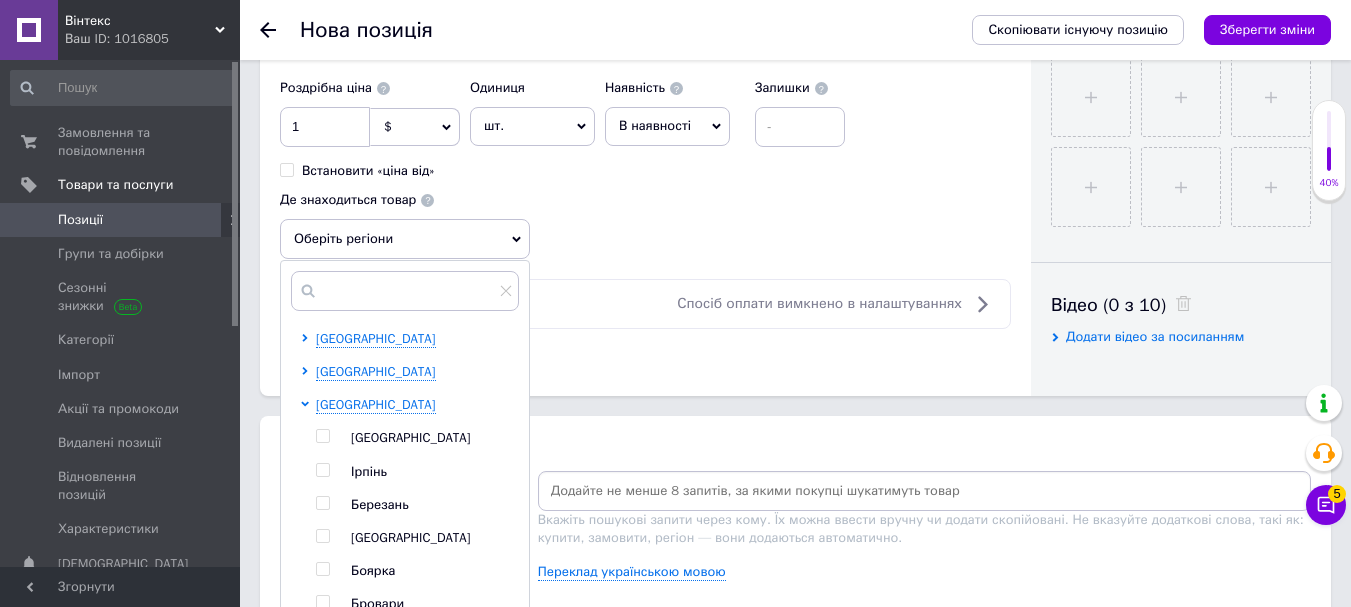 click at bounding box center (322, 436) 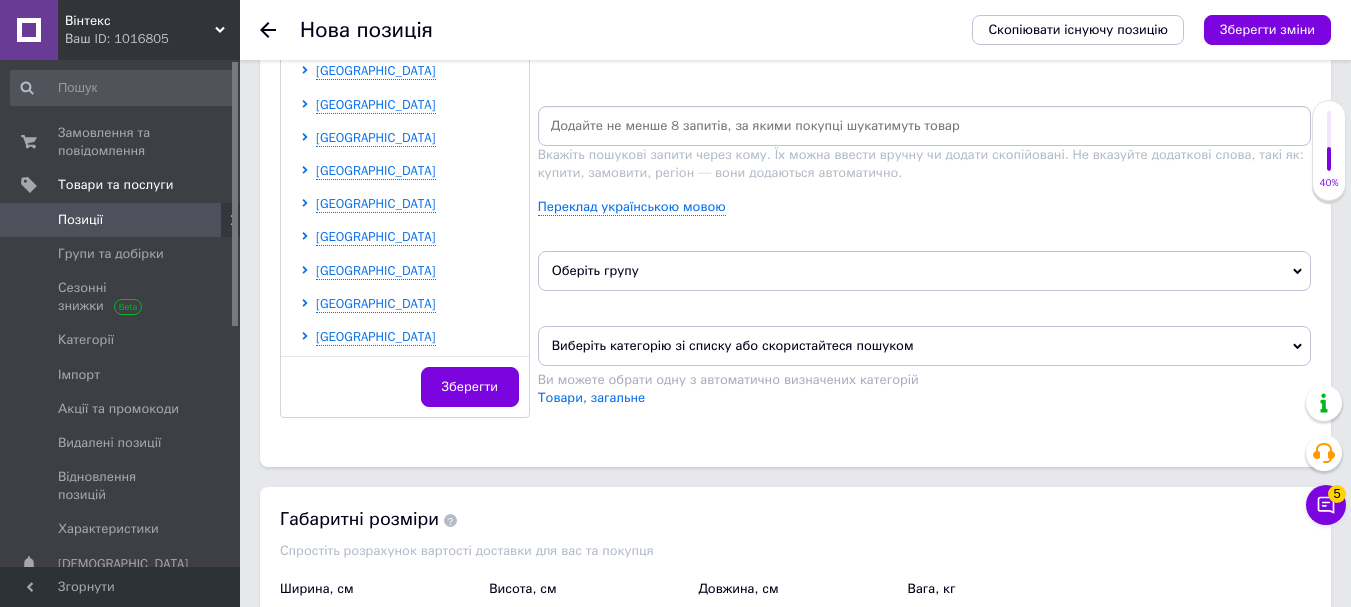 scroll, scrollTop: 1400, scrollLeft: 0, axis: vertical 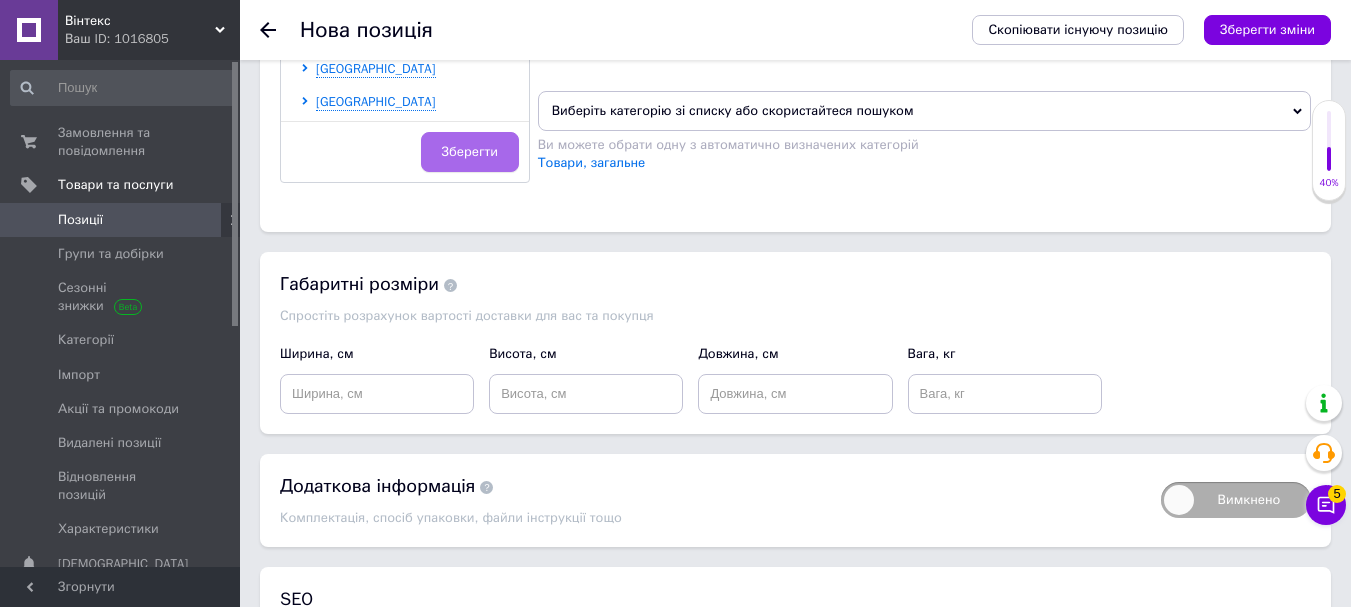 click on "Зберегти" at bounding box center (470, 152) 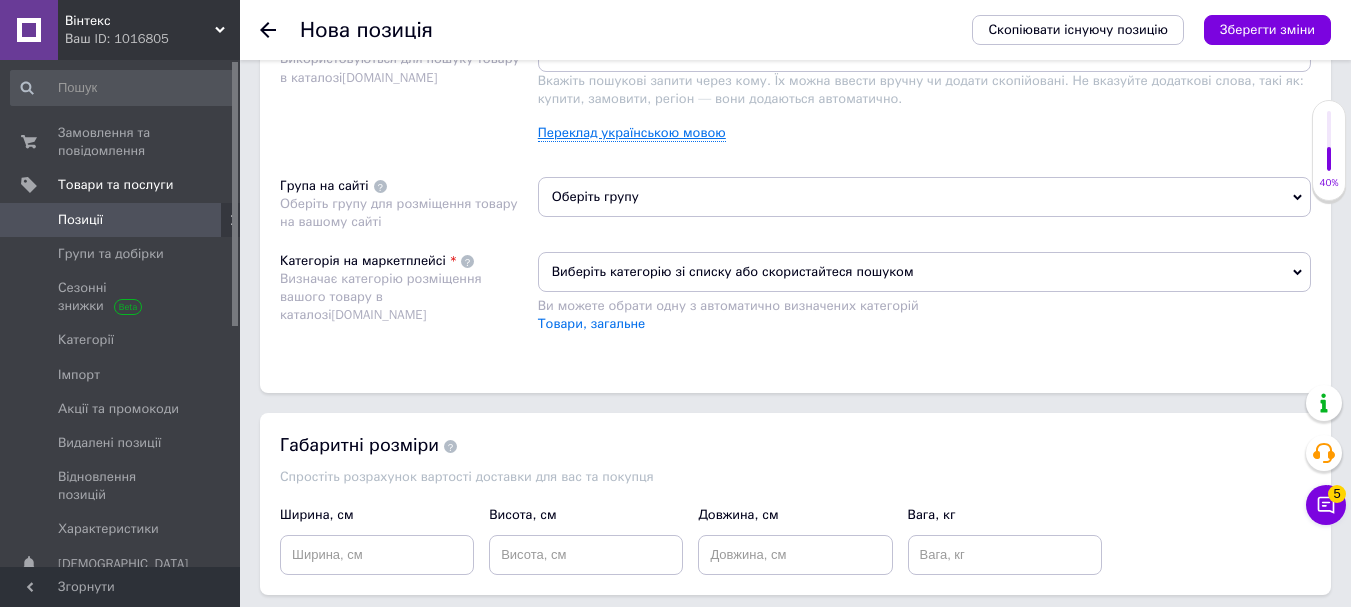 scroll, scrollTop: 1100, scrollLeft: 0, axis: vertical 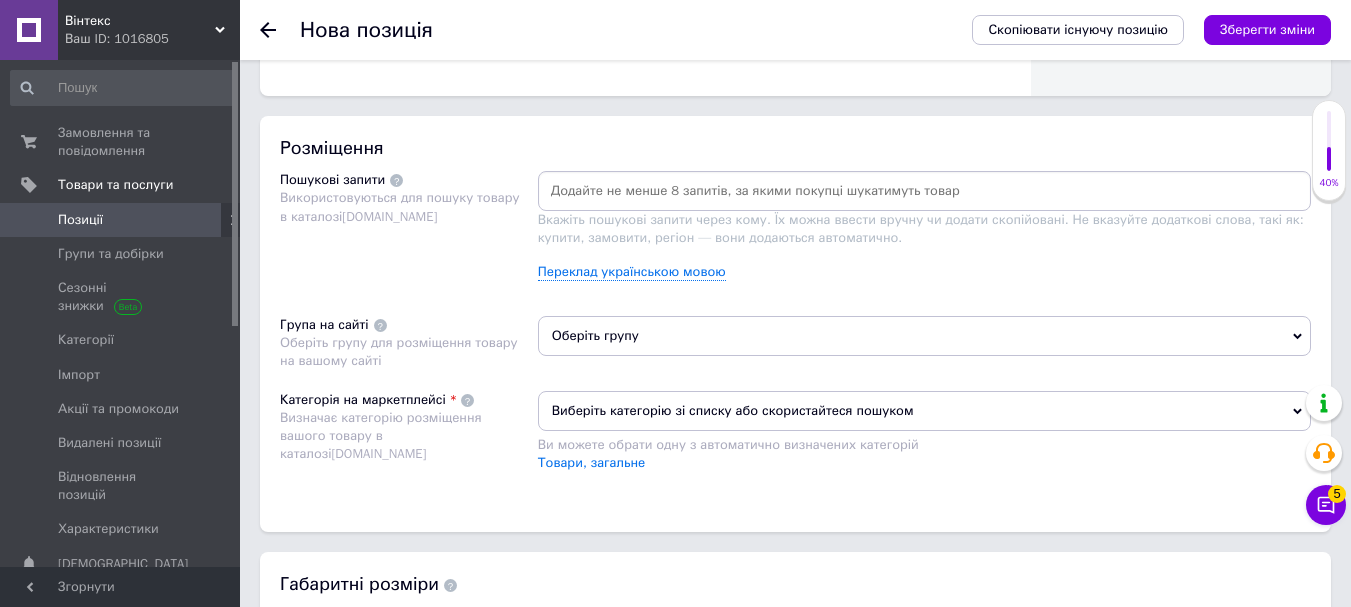 click on "Оберіть групу" at bounding box center (924, 336) 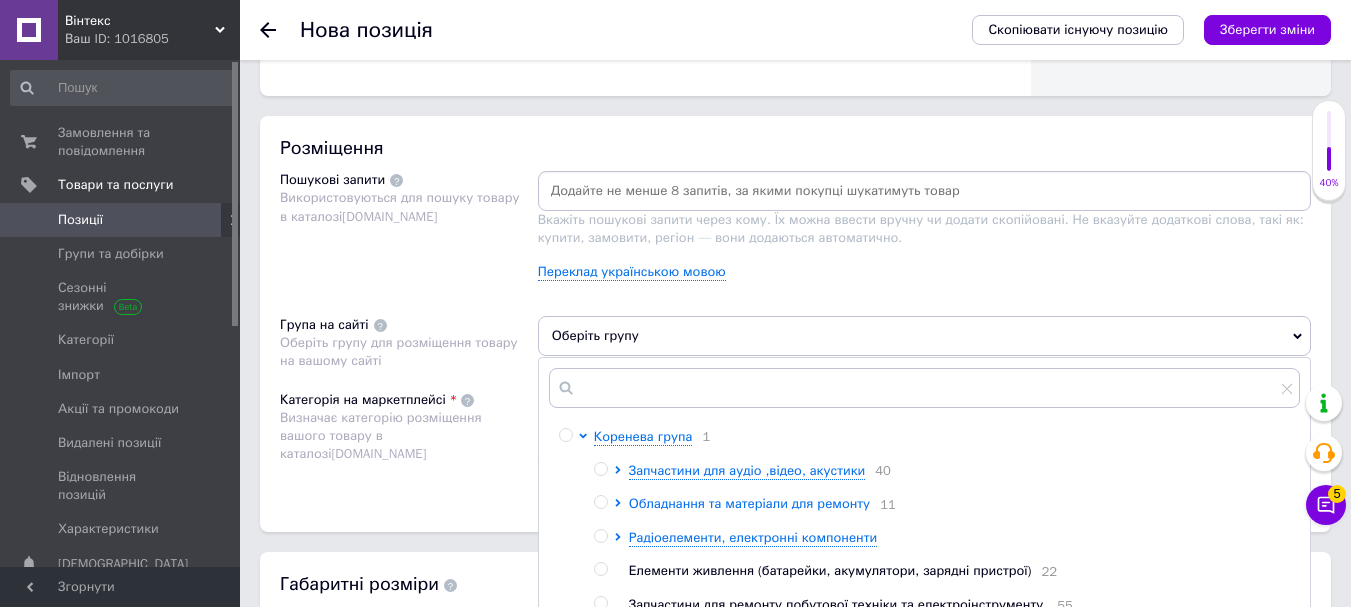 scroll, scrollTop: 66, scrollLeft: 0, axis: vertical 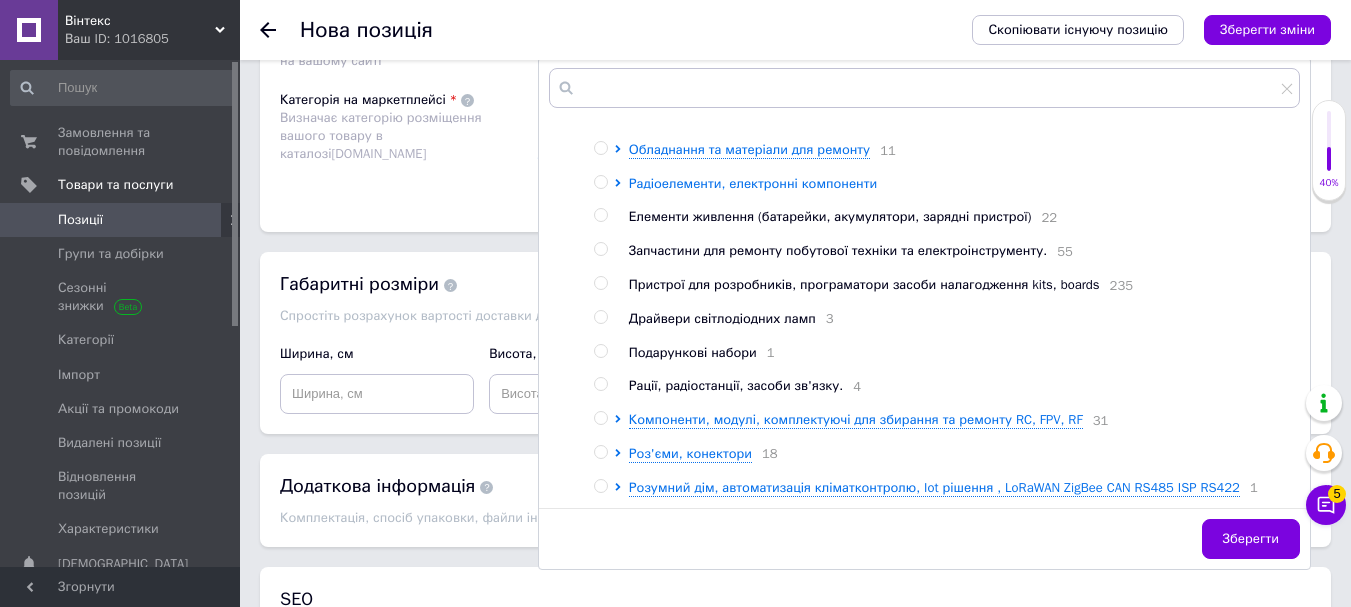 click on "Радіоелементи, електронні компоненти" at bounding box center [753, 183] 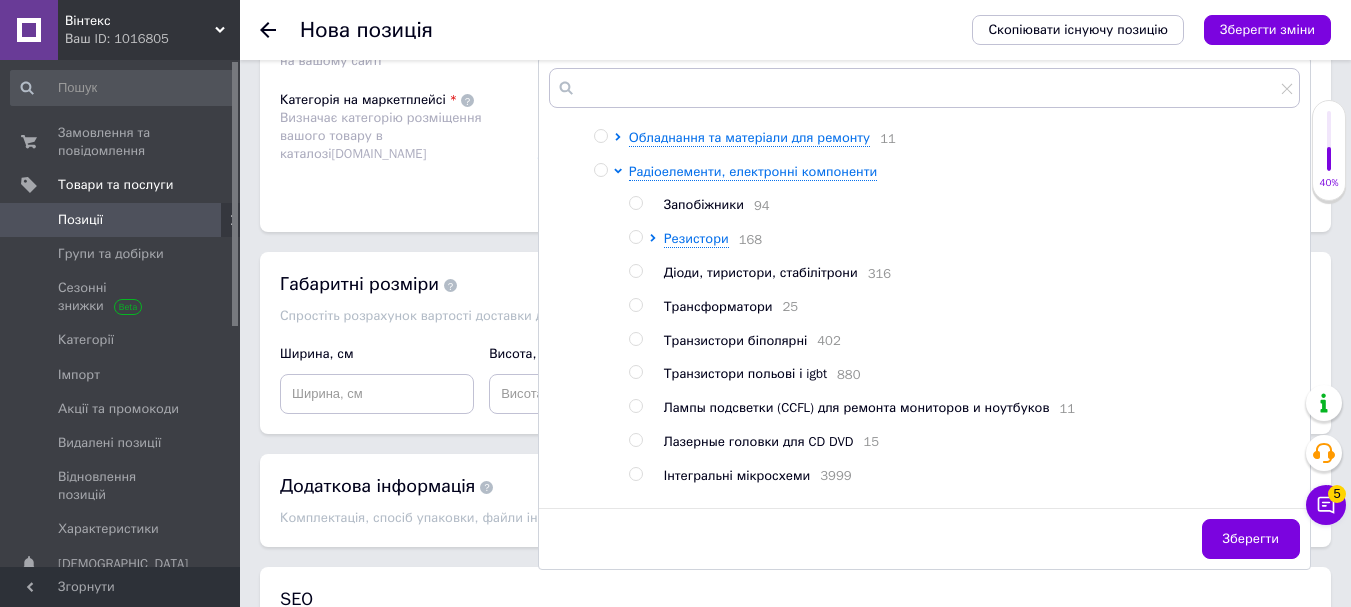 click at bounding box center (635, 339) 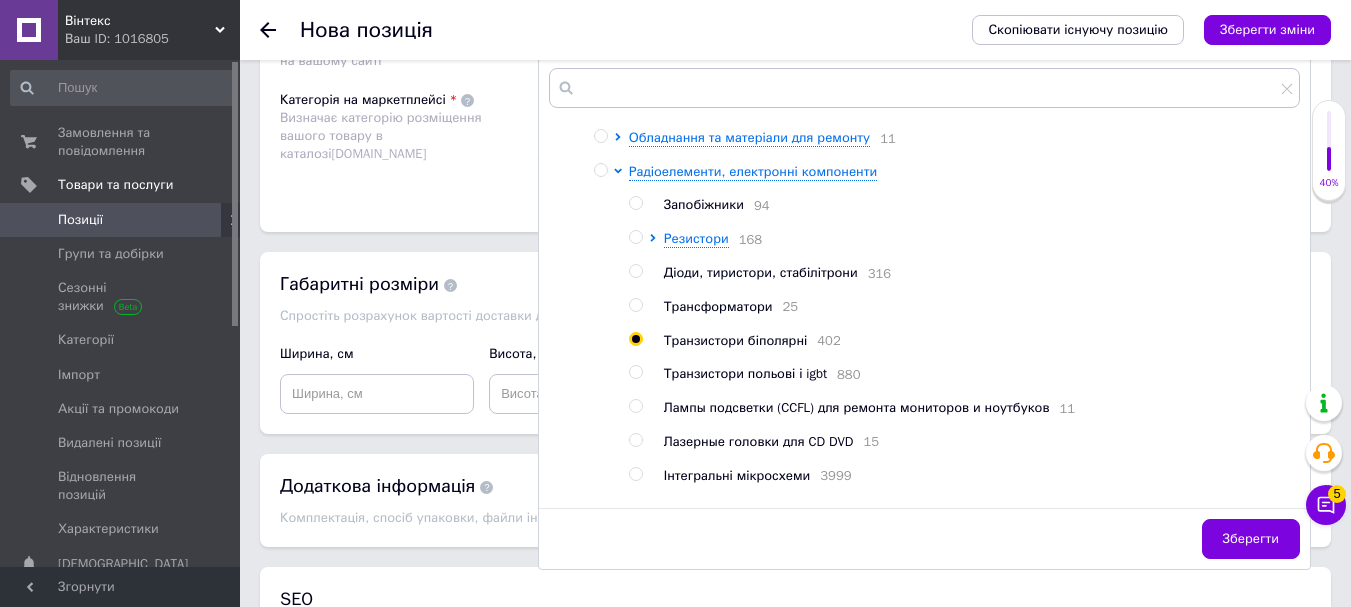 radio on "true" 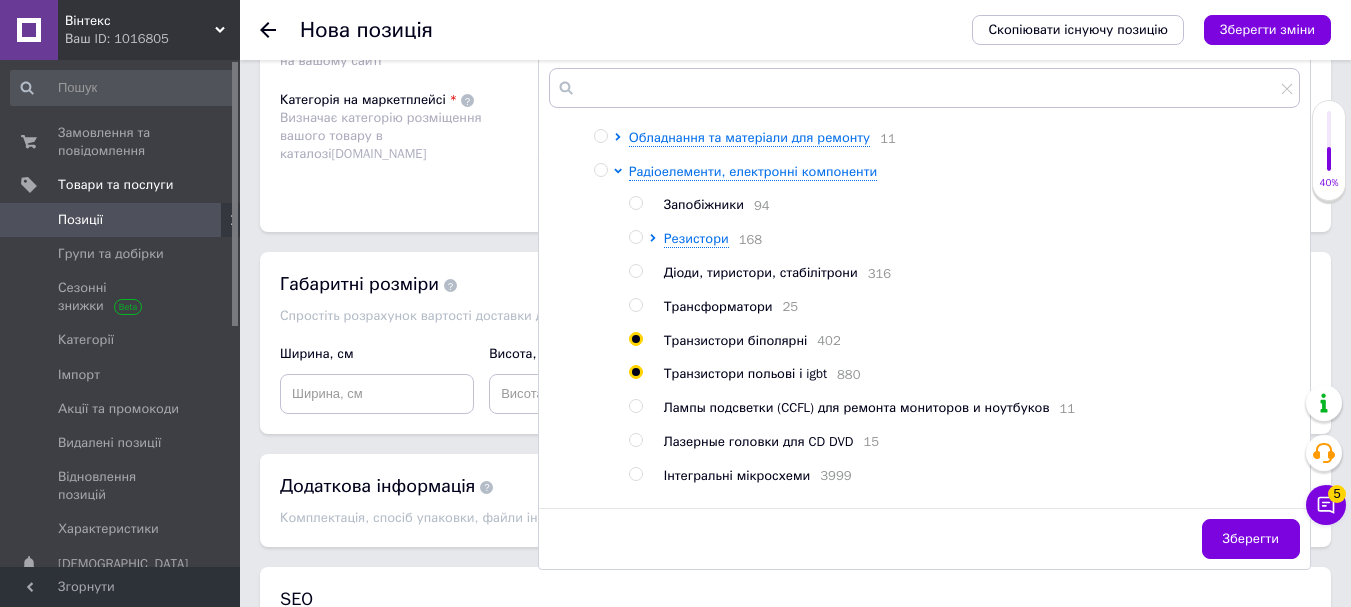 radio on "true" 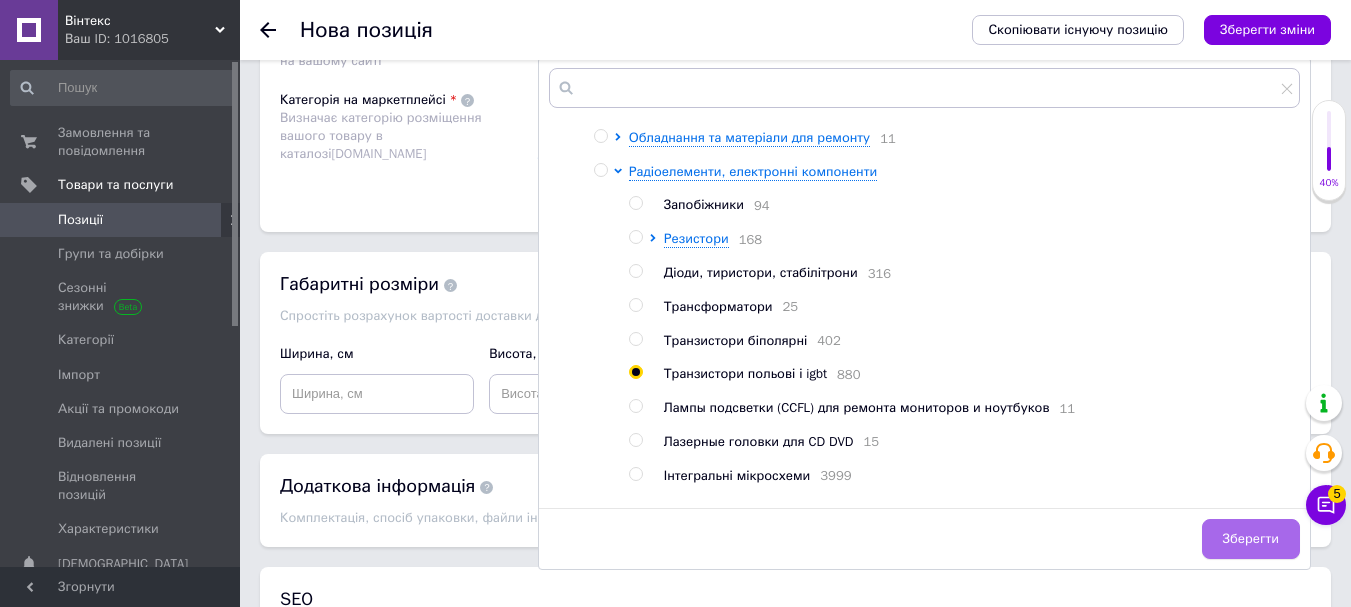 click on "Зберегти" at bounding box center (1251, 539) 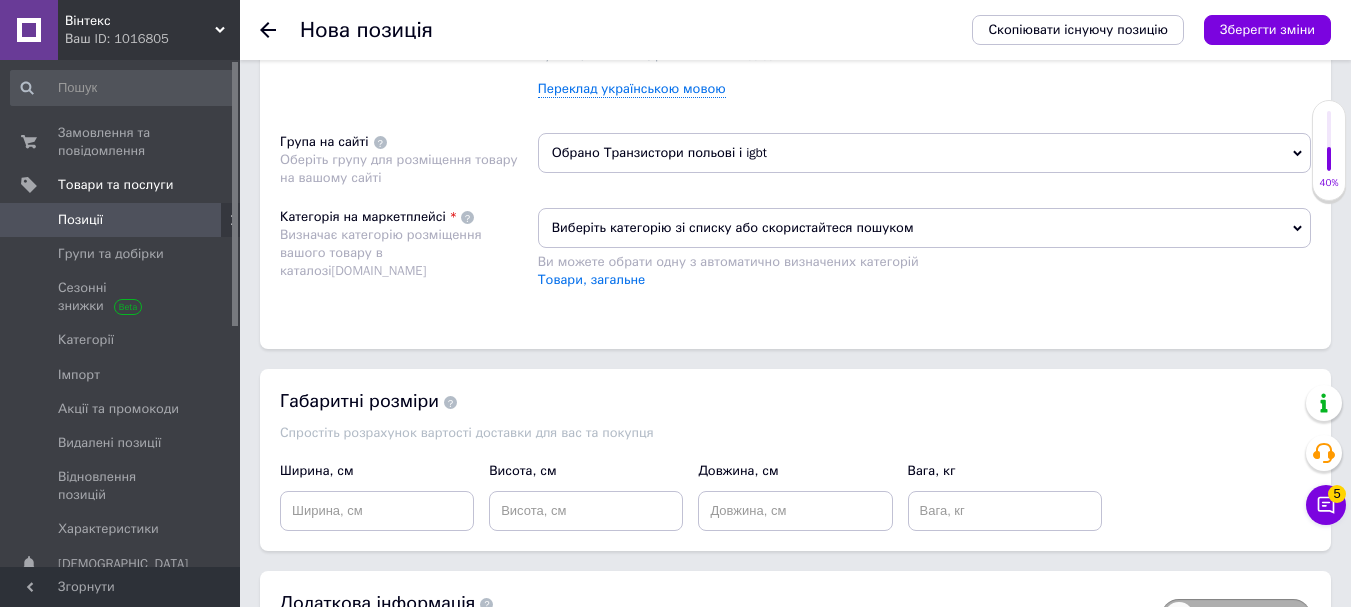 scroll, scrollTop: 1100, scrollLeft: 0, axis: vertical 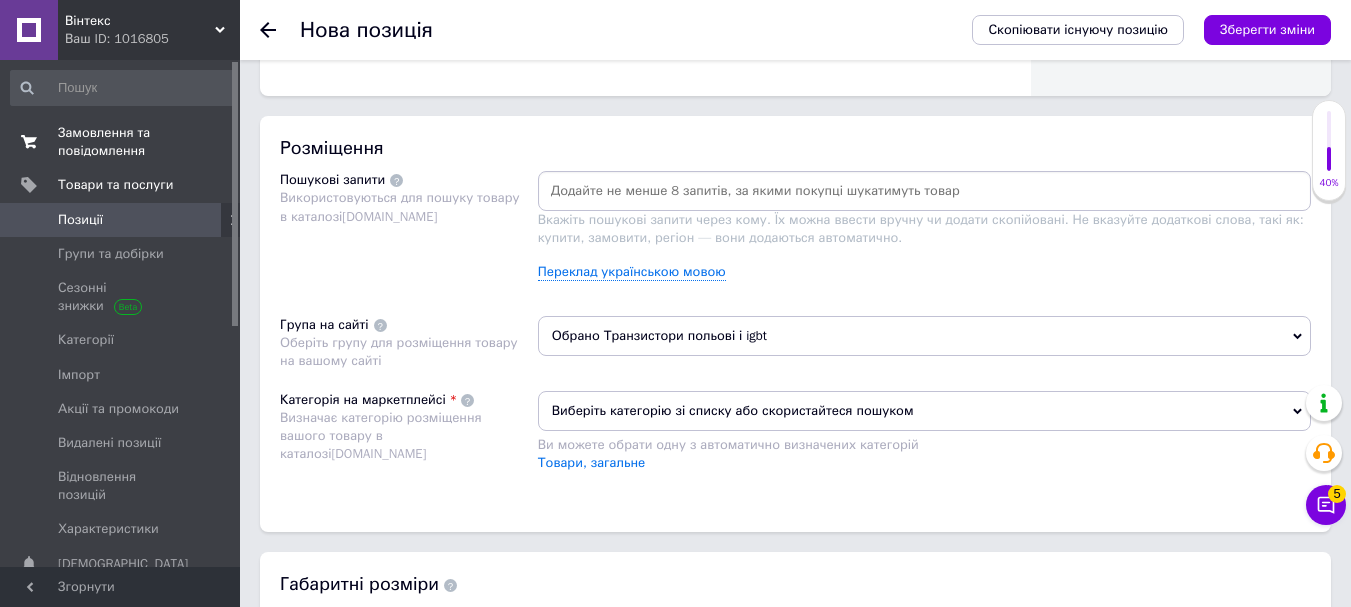 click on "Замовлення та повідомлення" at bounding box center (121, 142) 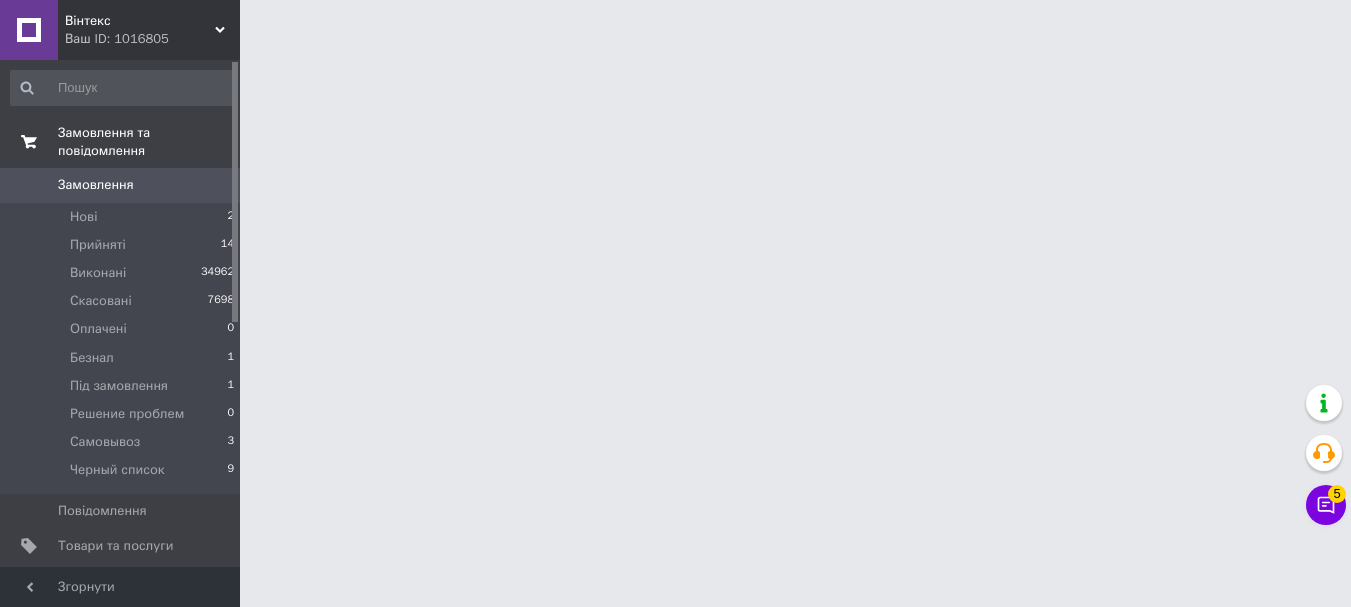 scroll, scrollTop: 0, scrollLeft: 0, axis: both 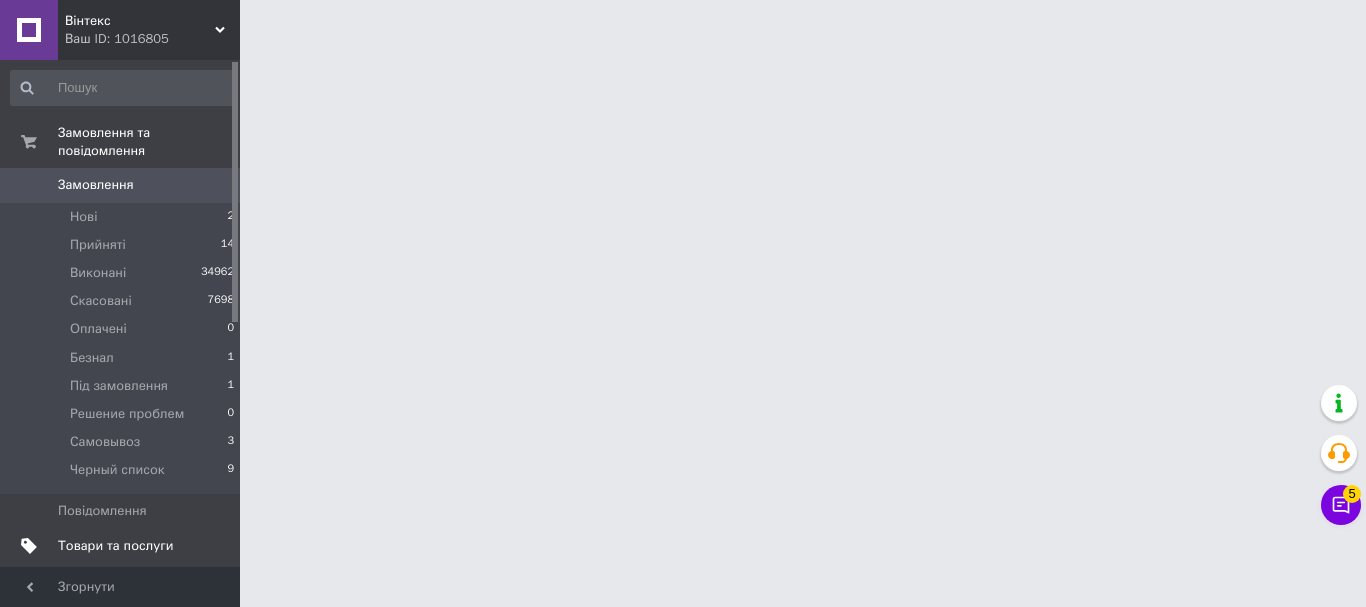 click on "Товари та послуги" at bounding box center (115, 546) 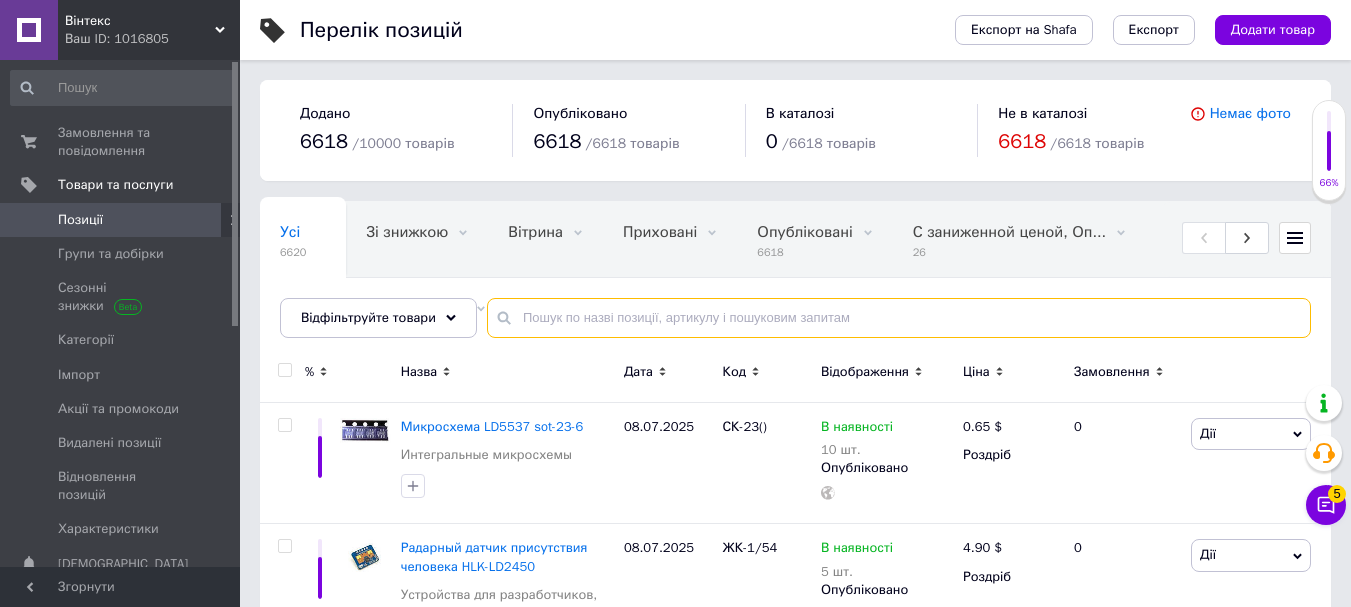 click at bounding box center (899, 318) 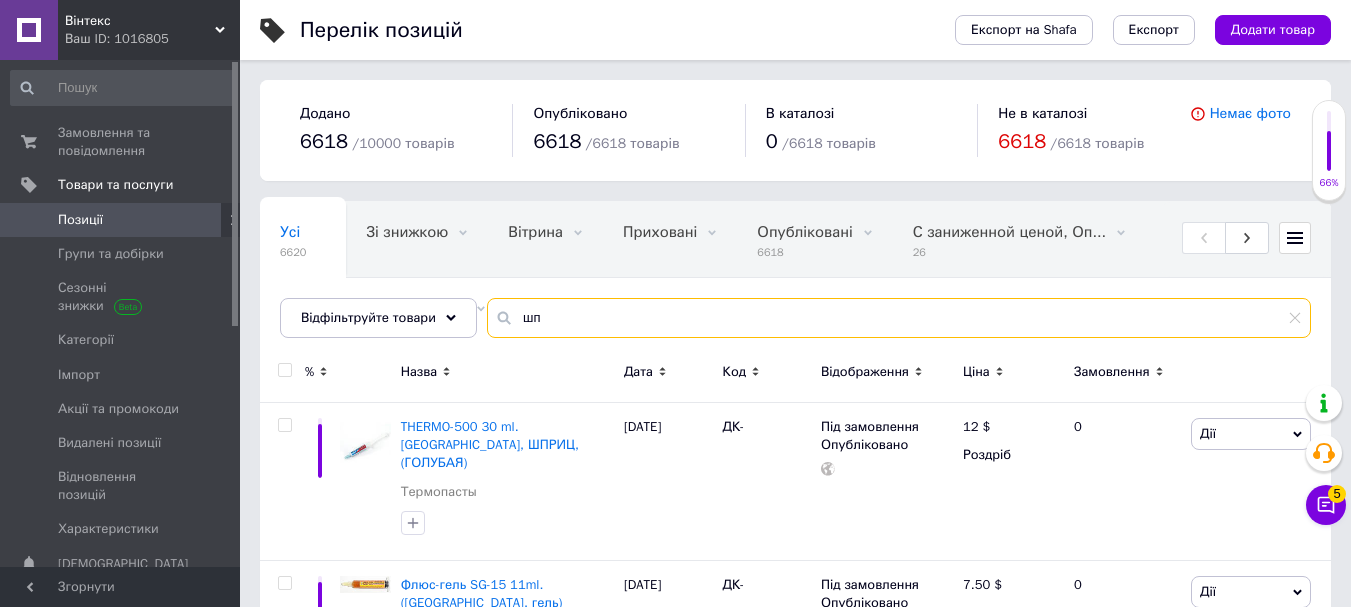 type on "ш" 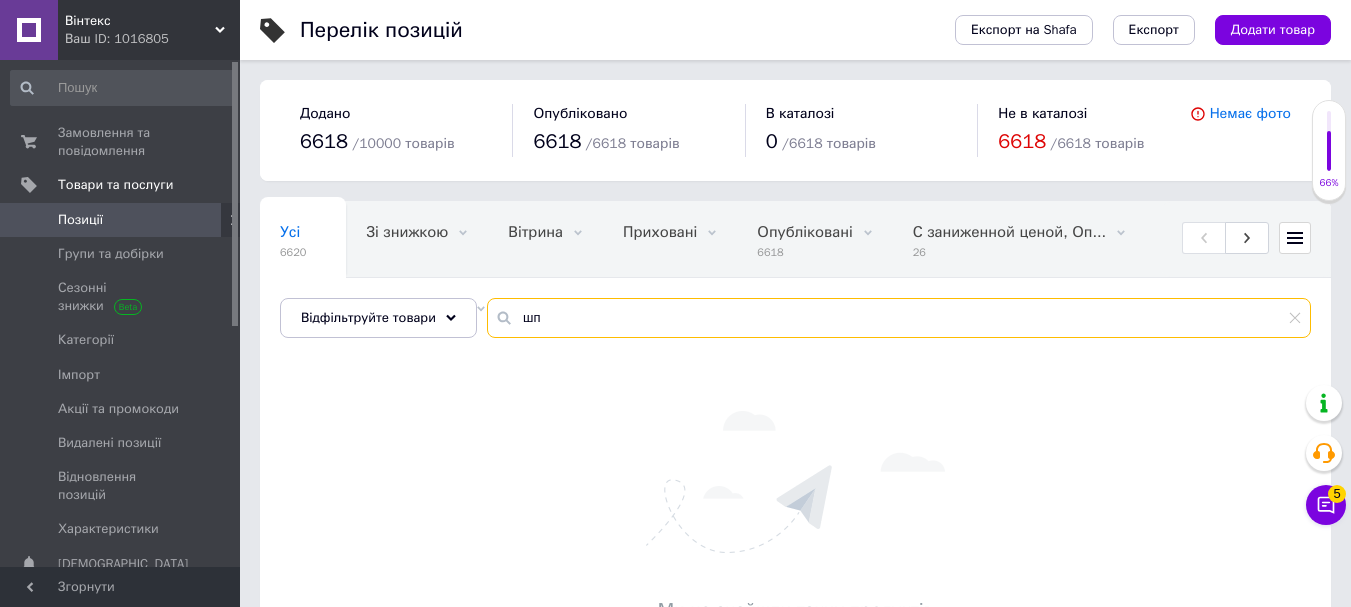 type on "ш" 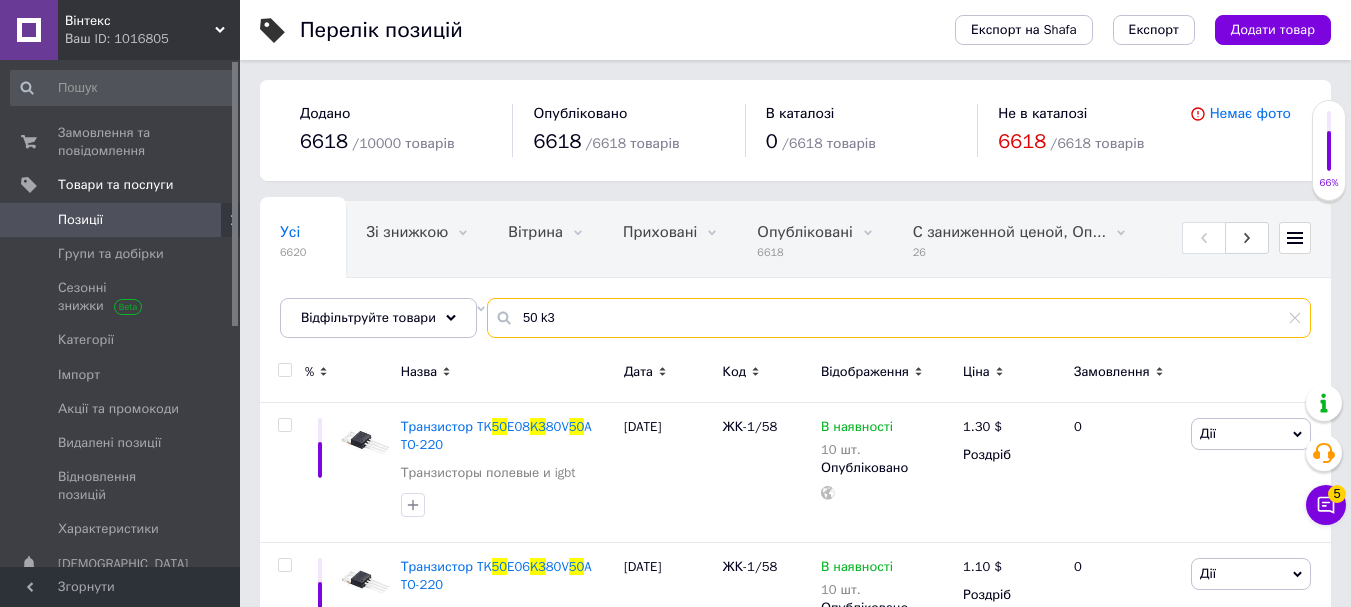 scroll, scrollTop: 0, scrollLeft: 100, axis: horizontal 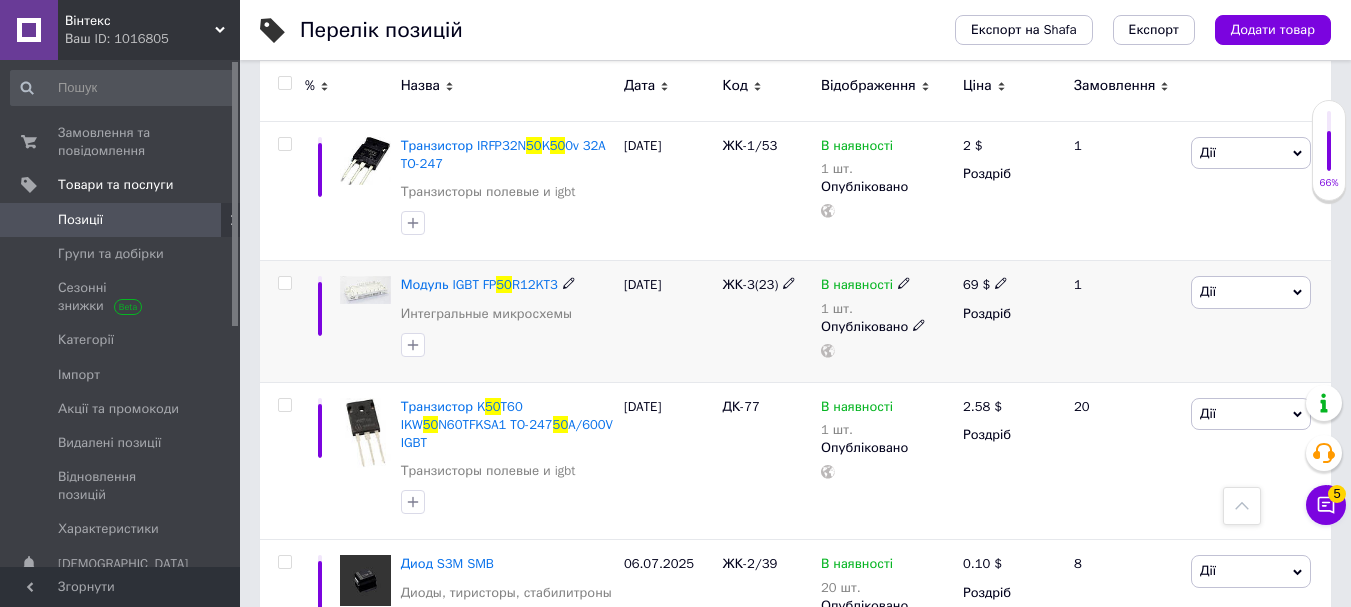 type on "50 k3" 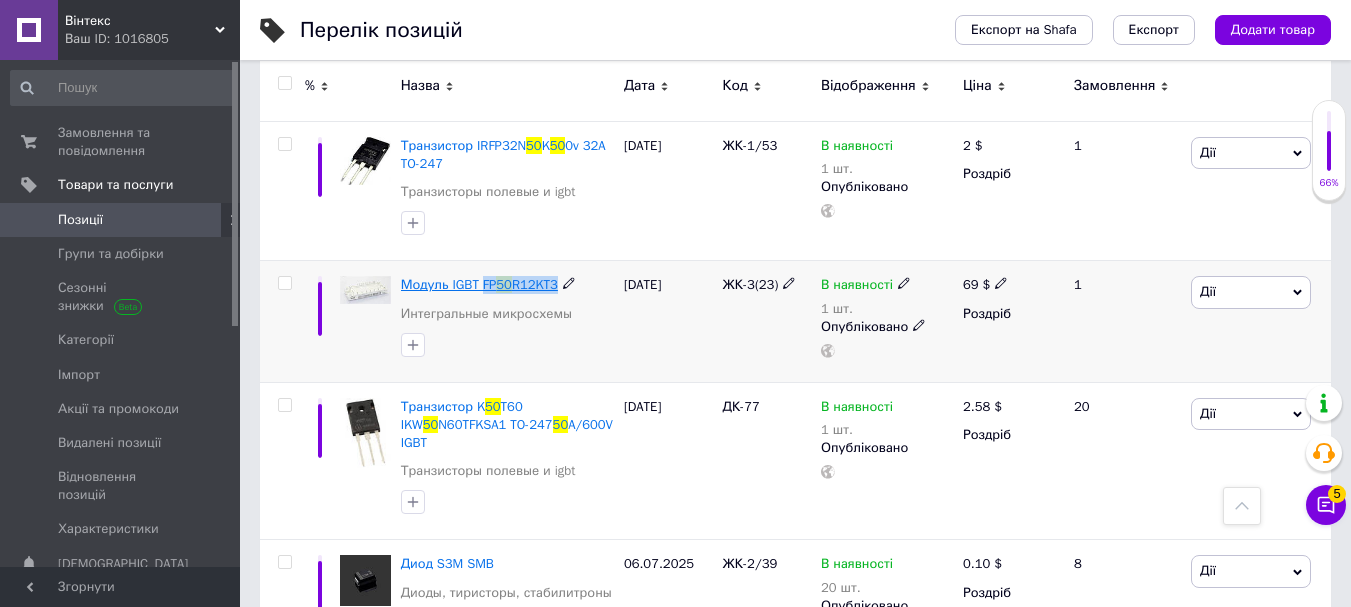 drag, startPoint x: 581, startPoint y: 286, endPoint x: 481, endPoint y: 290, distance: 100.07997 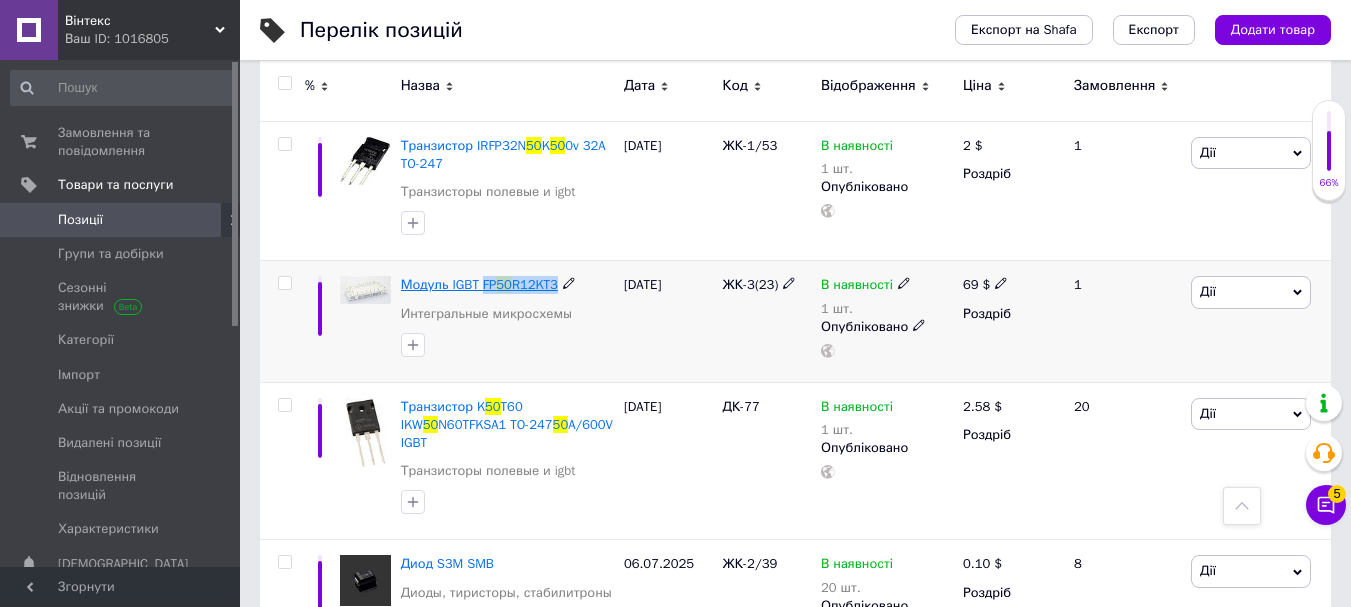 click on "Модуль IGBT FP 50 R12KT3" at bounding box center (507, 285) 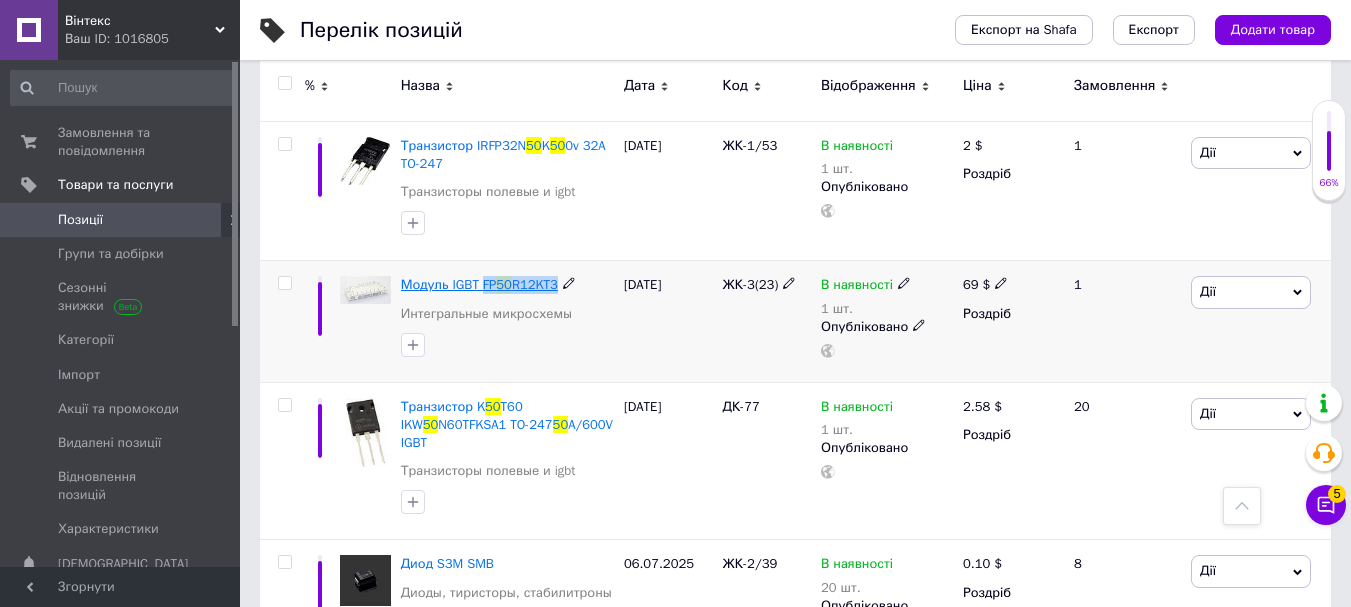 copy on "FP 50 R12KT3" 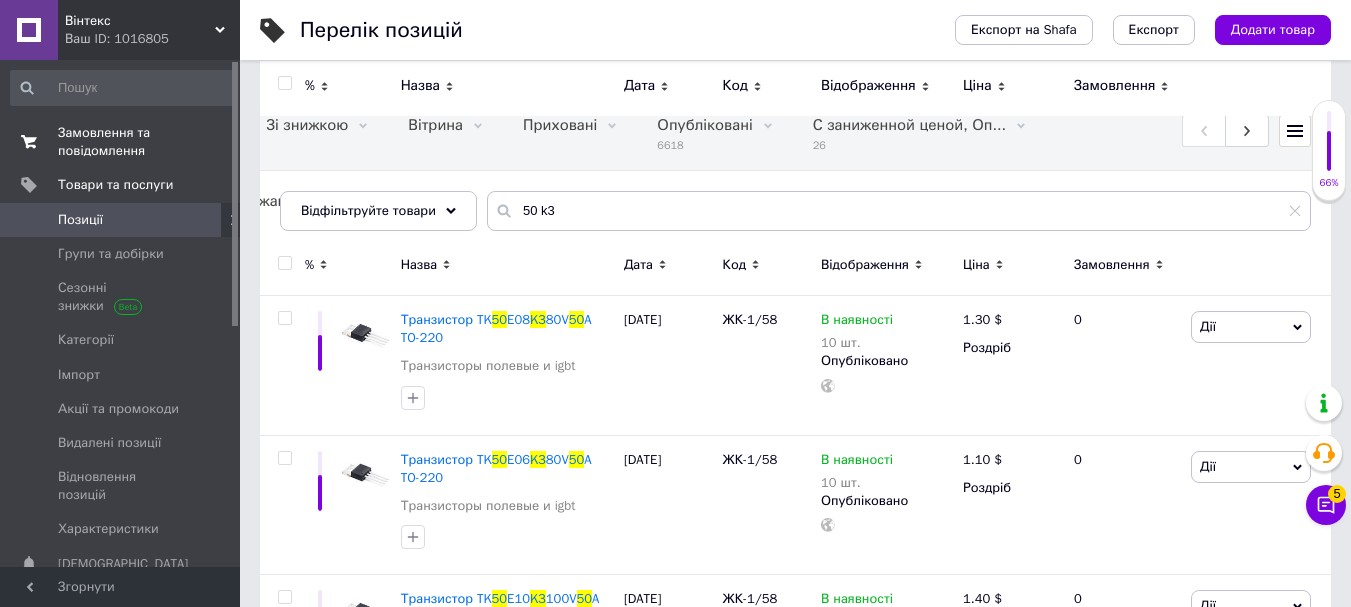 scroll, scrollTop: 95, scrollLeft: 0, axis: vertical 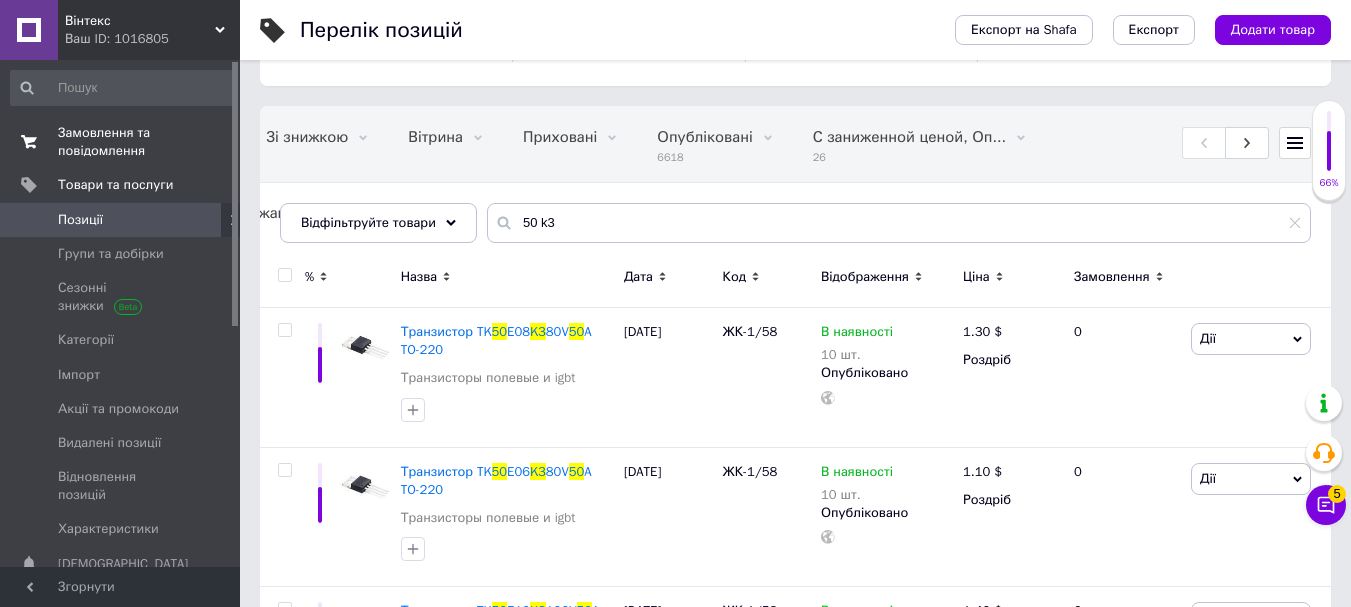 click on "Замовлення та повідомлення" at bounding box center (121, 142) 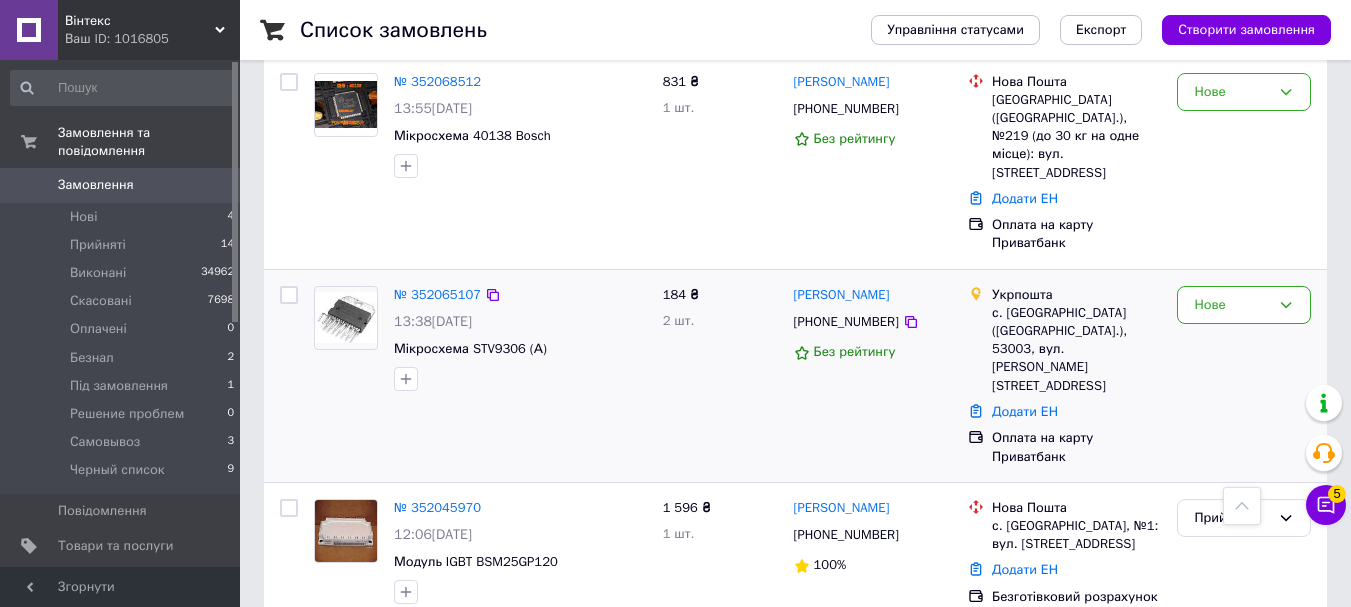 scroll, scrollTop: 700, scrollLeft: 0, axis: vertical 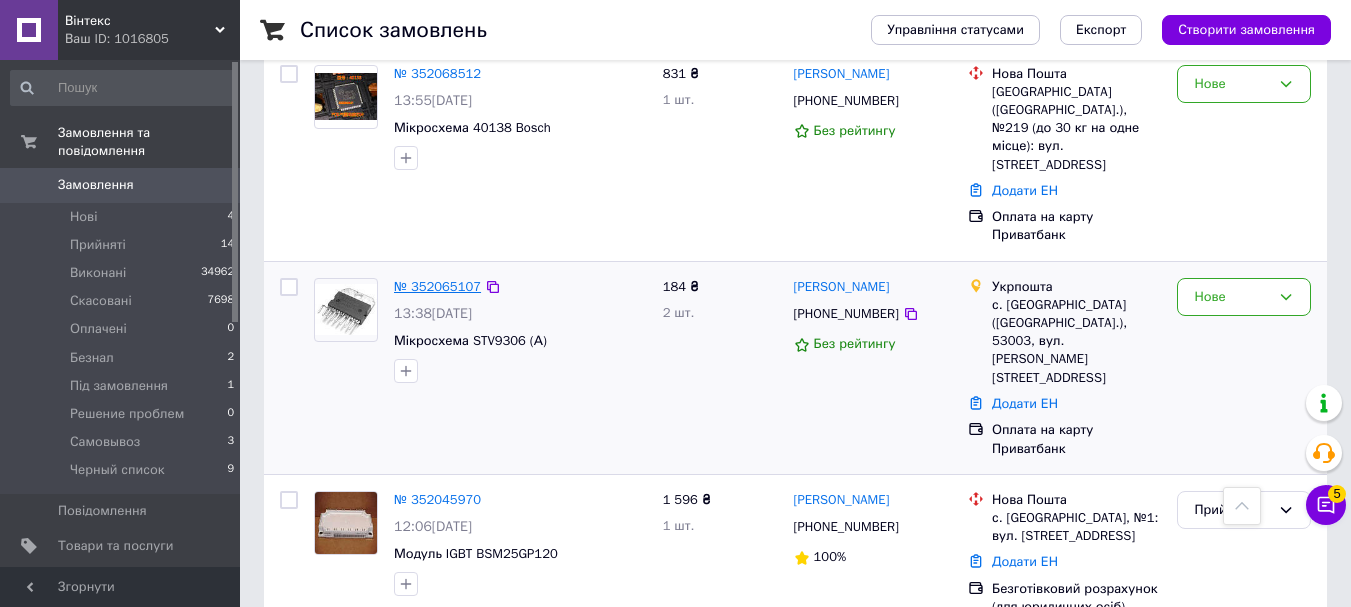 click on "№ 352065107" at bounding box center (437, 286) 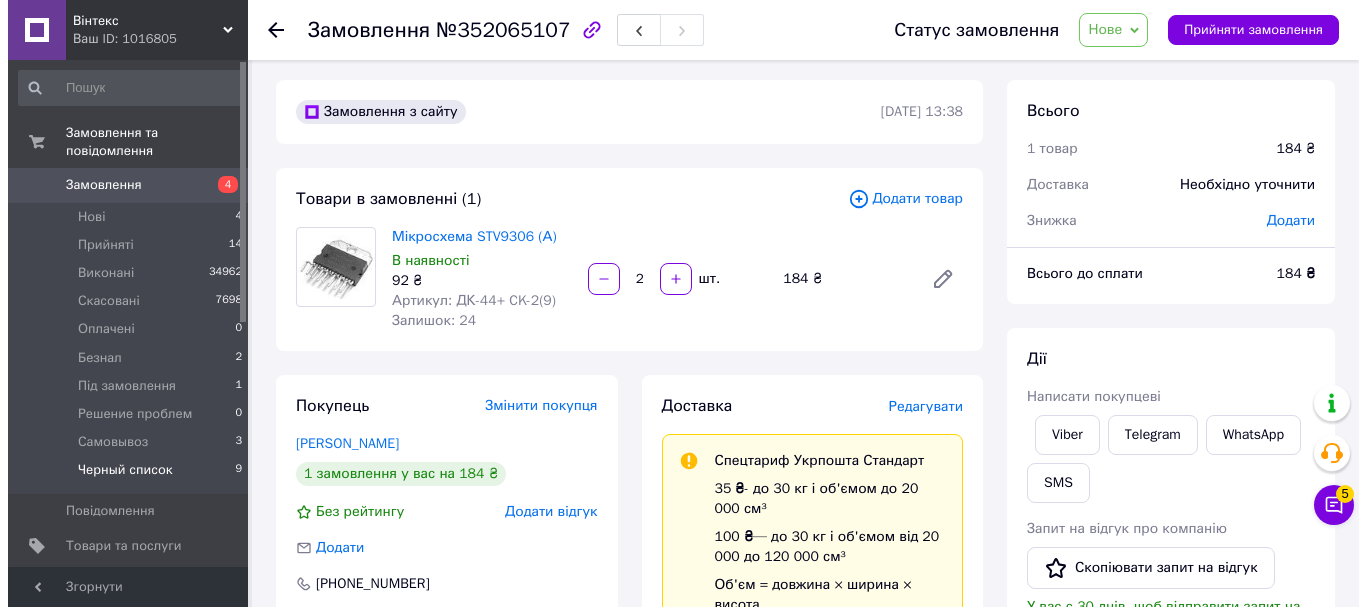 scroll, scrollTop: 0, scrollLeft: 0, axis: both 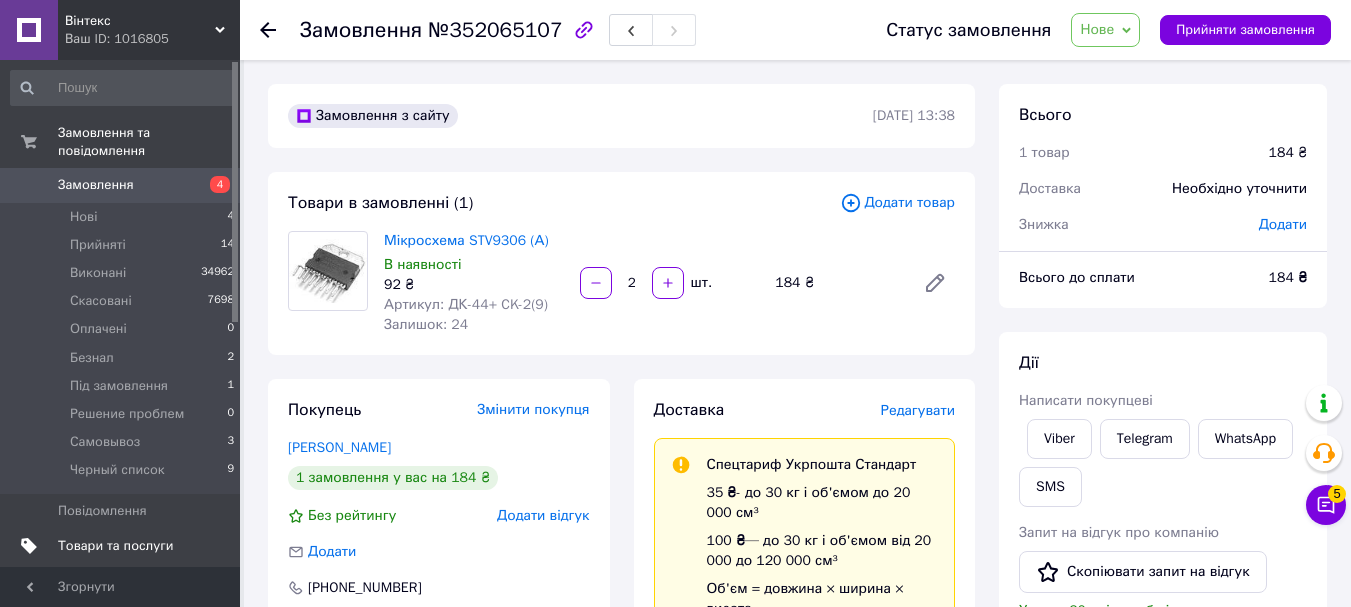 click on "Товари та послуги" at bounding box center [115, 546] 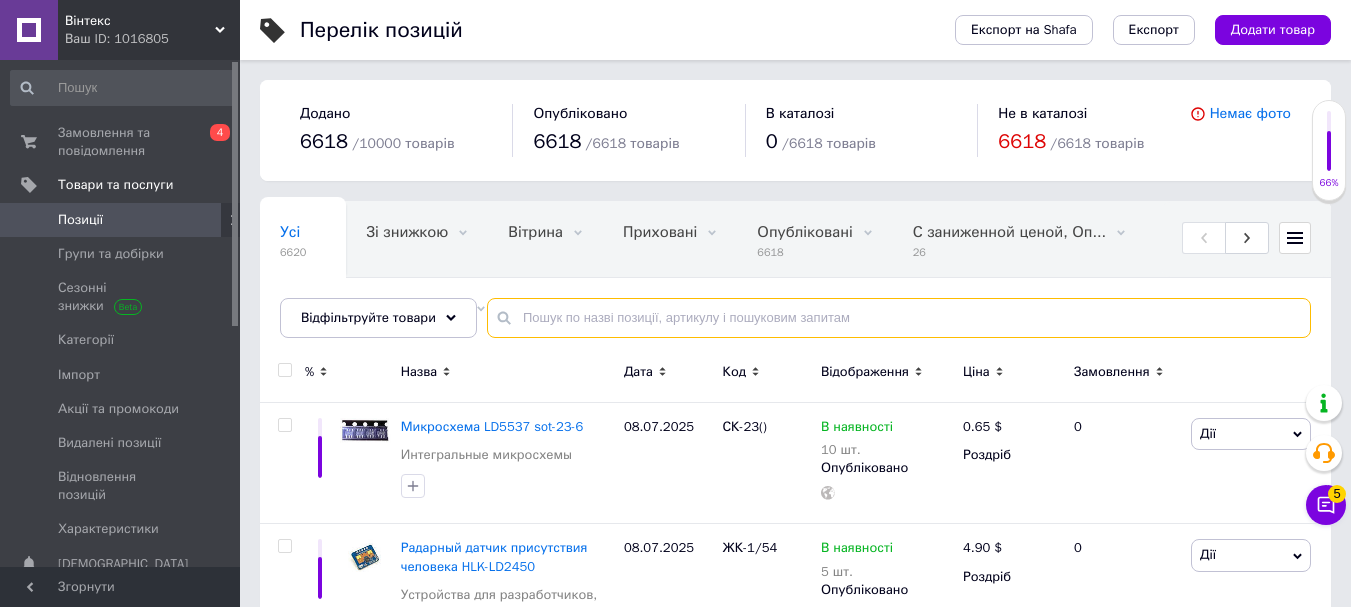 click at bounding box center (899, 318) 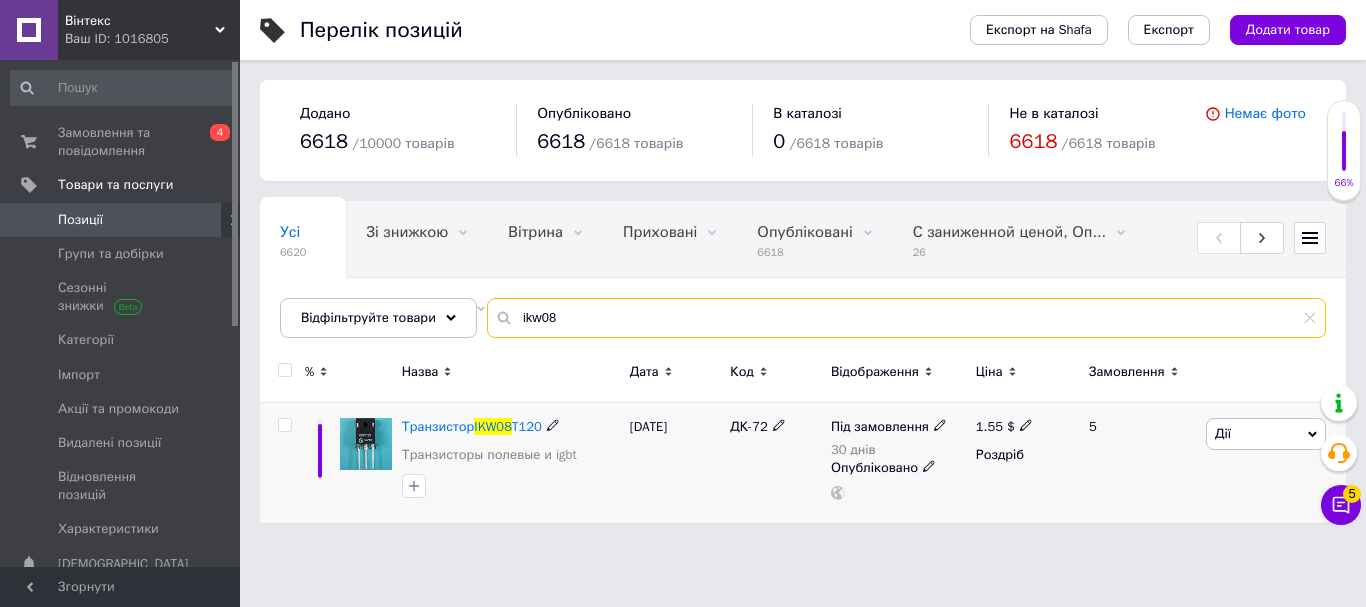 type on "ikw08" 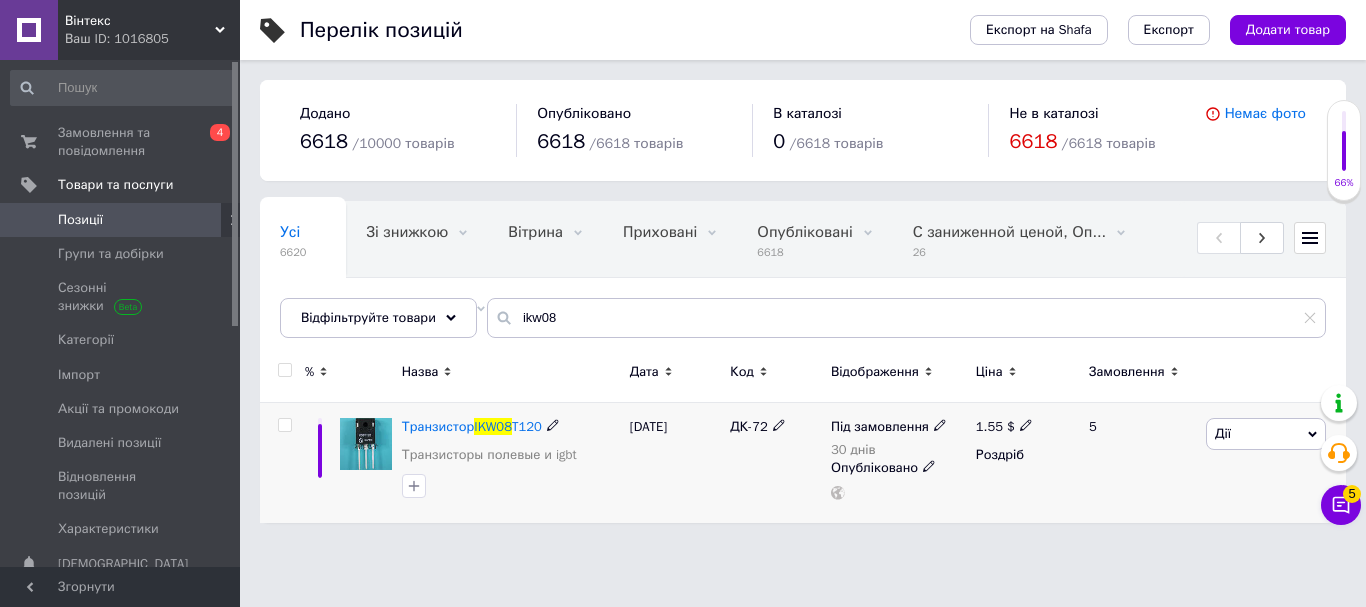 click 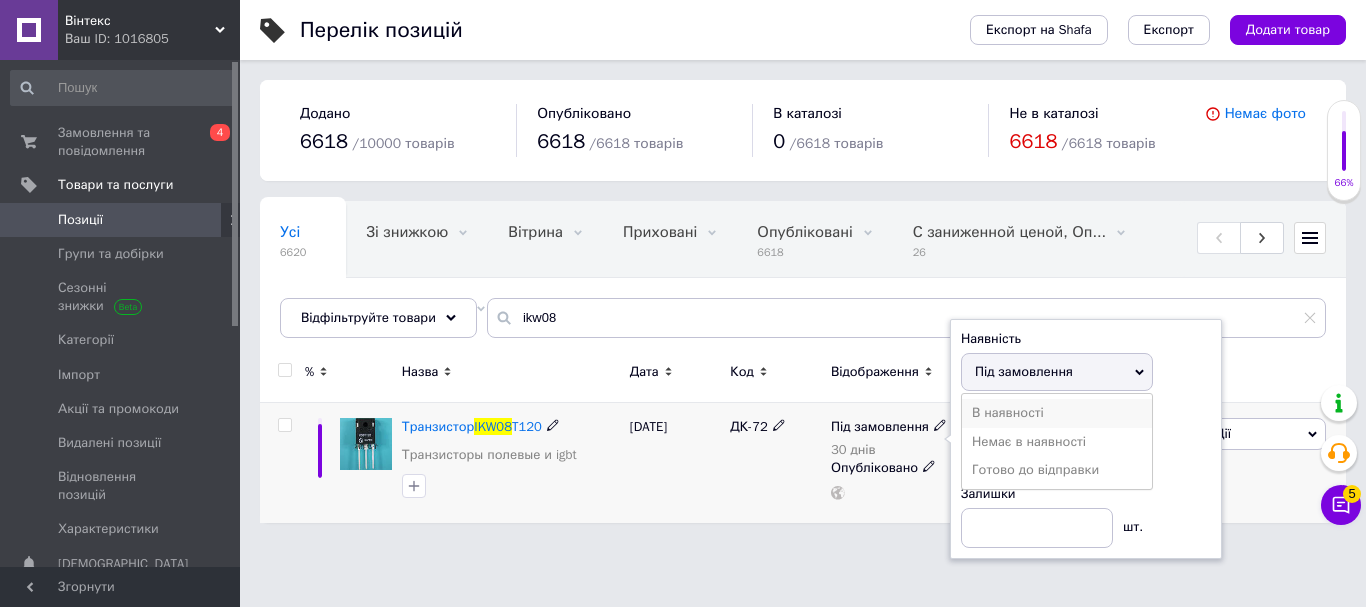 click on "В наявності" at bounding box center (1057, 413) 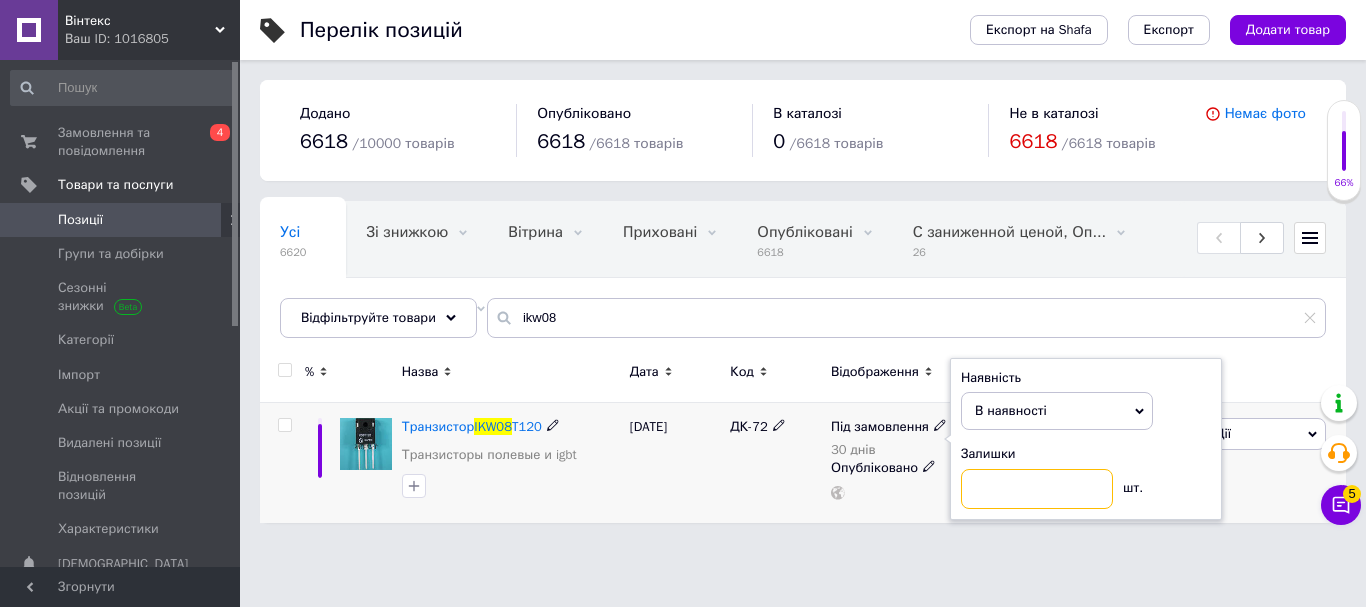 click at bounding box center (1037, 489) 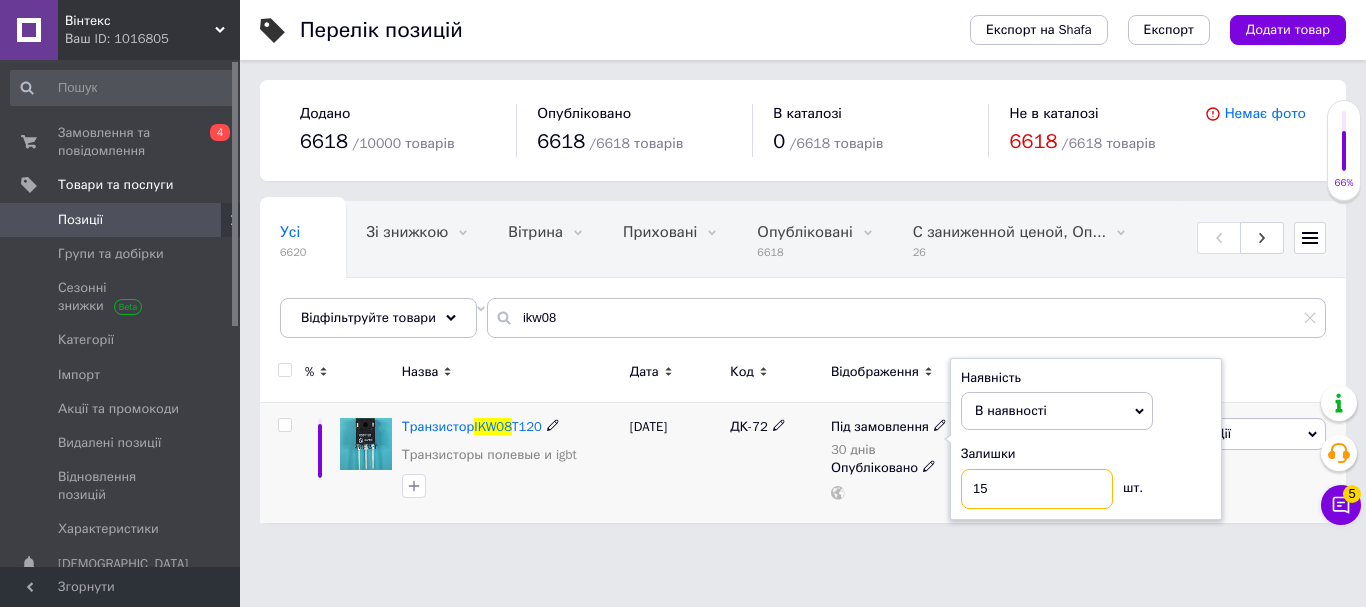 type on "15" 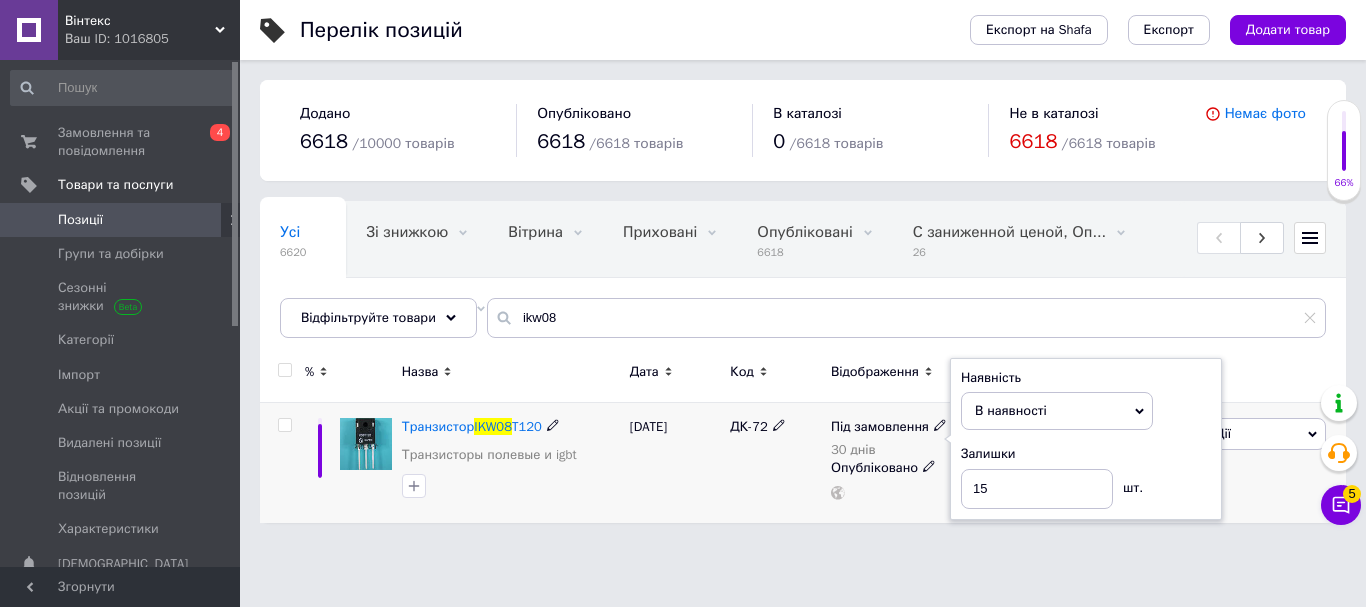 click on "ДК-72" at bounding box center (775, 463) 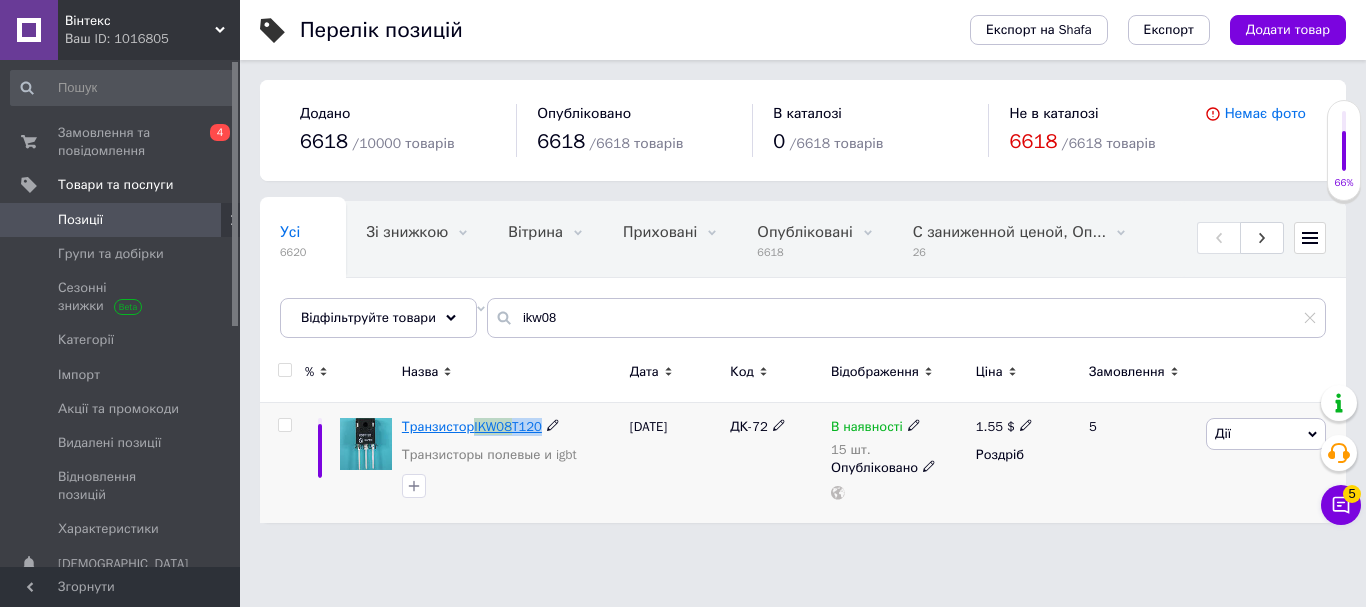 drag, startPoint x: 567, startPoint y: 426, endPoint x: 475, endPoint y: 435, distance: 92.43917 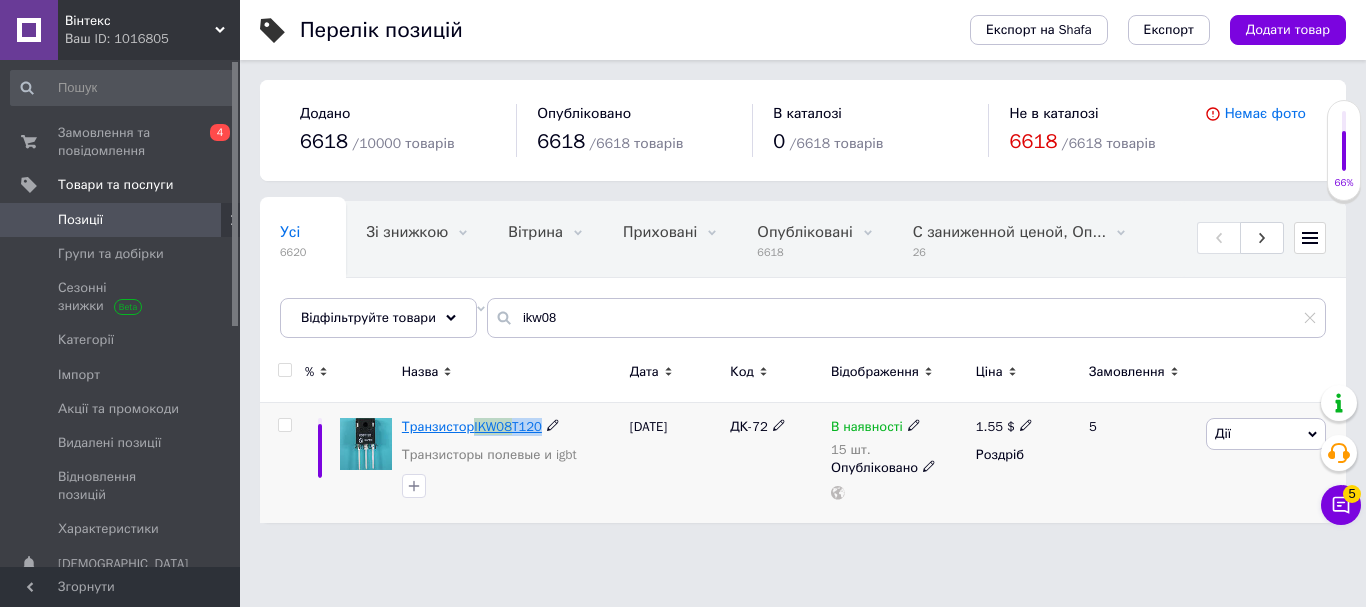 click on "Транзистор  IKW08 T120" at bounding box center [511, 427] 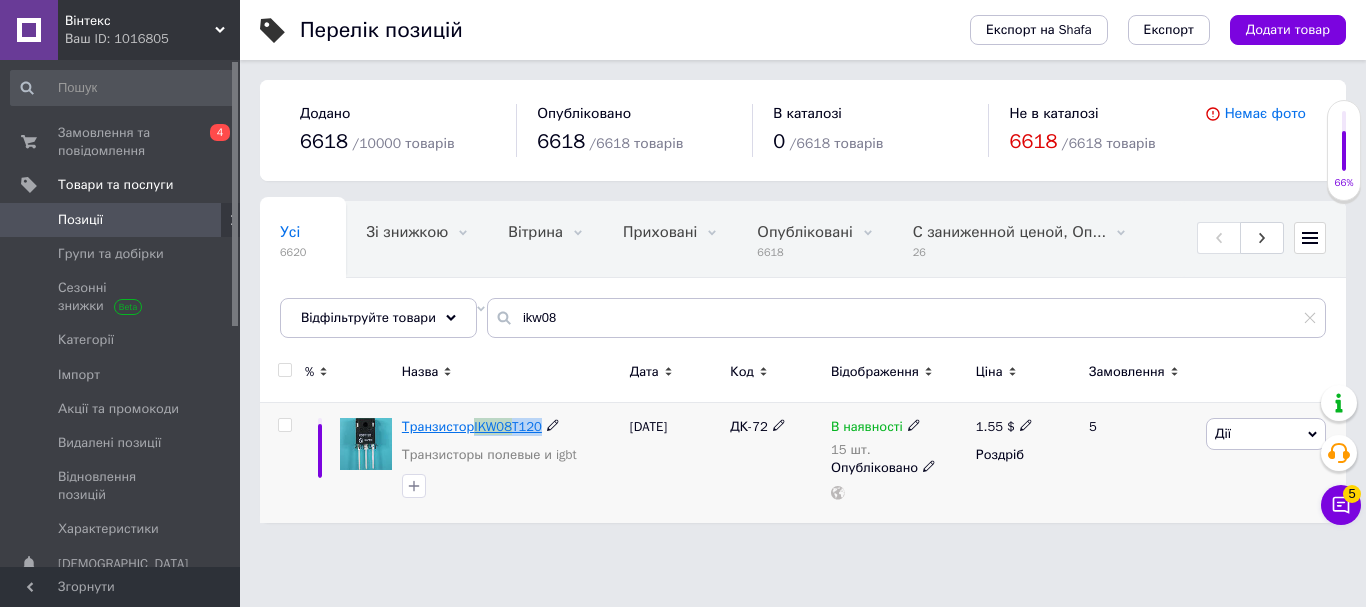 copy on "IKW08 T120" 